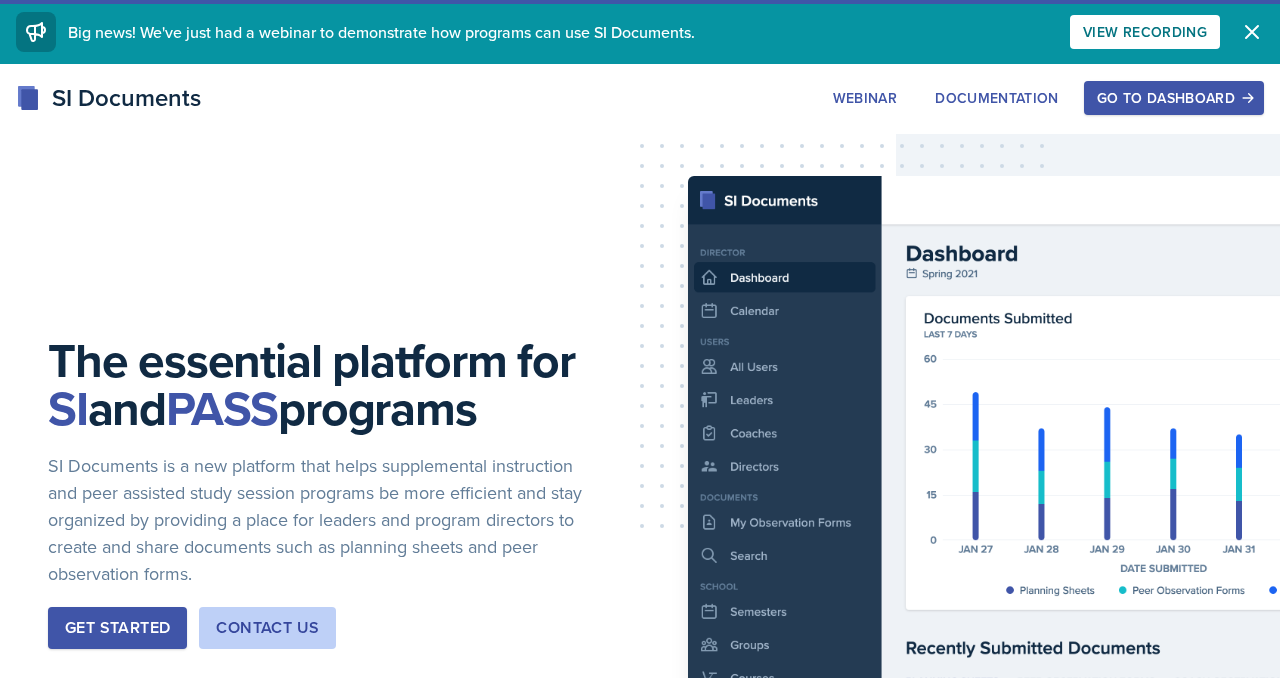 scroll, scrollTop: 0, scrollLeft: 0, axis: both 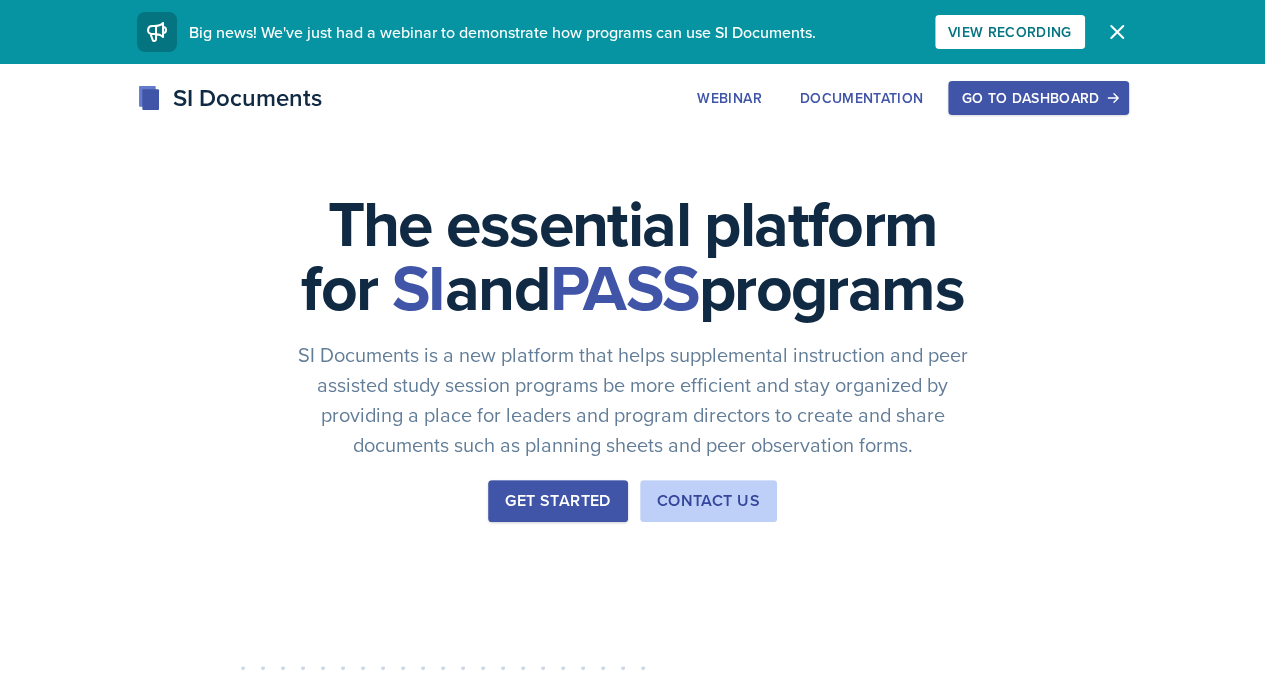 click on "Go to Dashboard" at bounding box center (1038, 98) 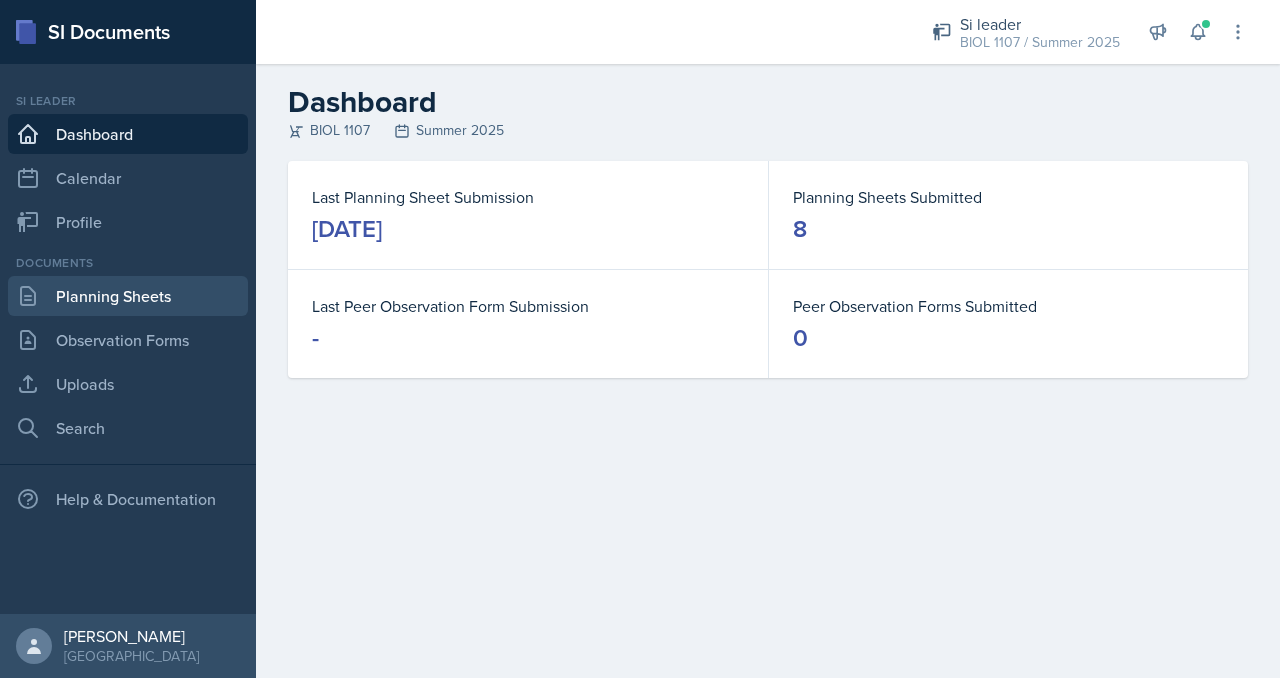 click on "Planning Sheets" at bounding box center [128, 296] 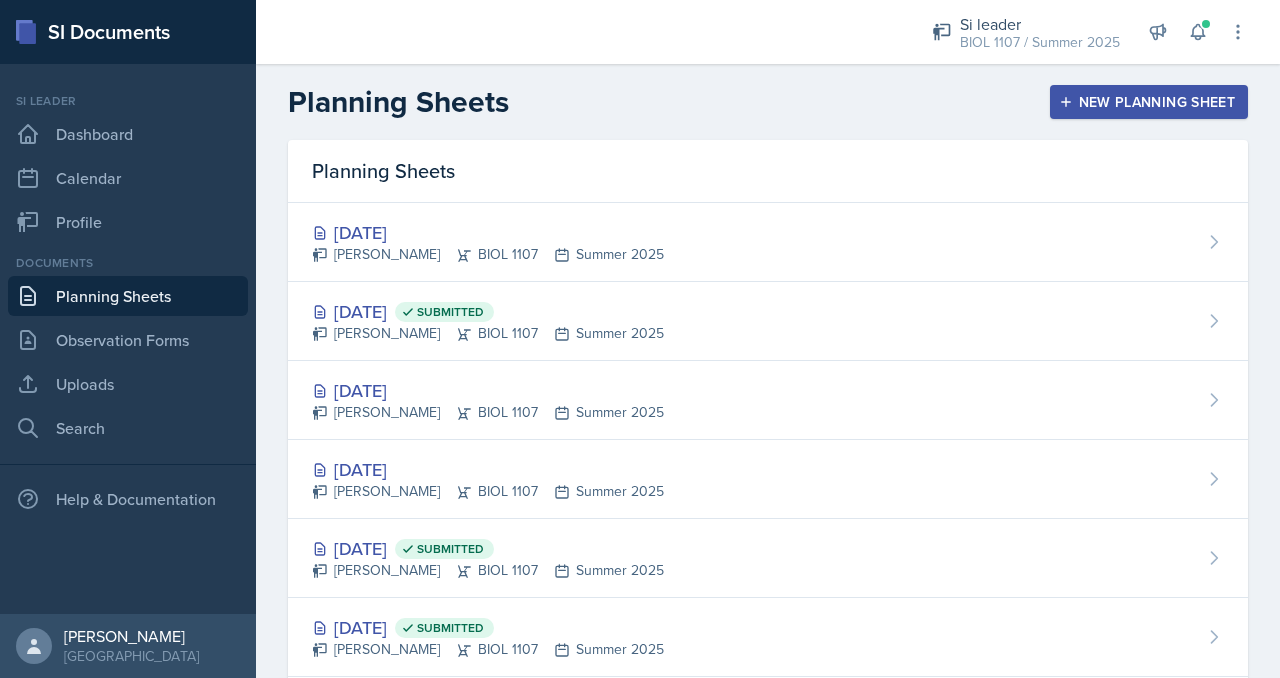 click on "New Planning Sheet" at bounding box center (1149, 102) 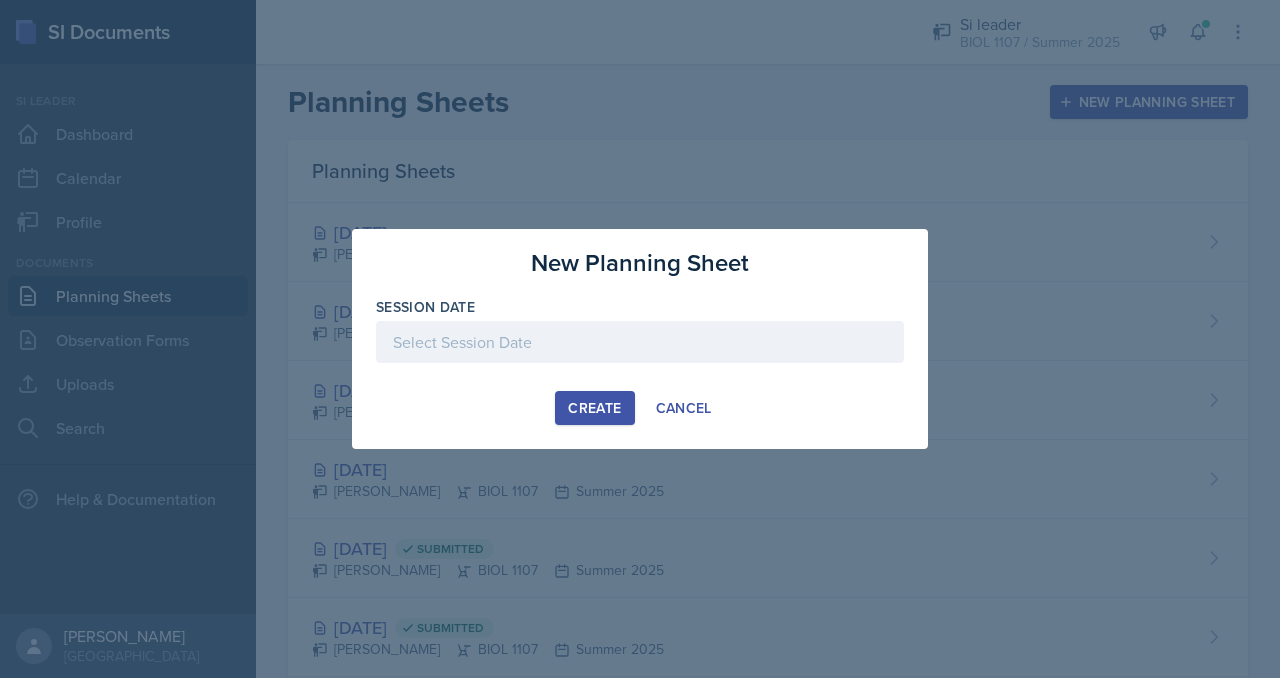 click at bounding box center (640, 342) 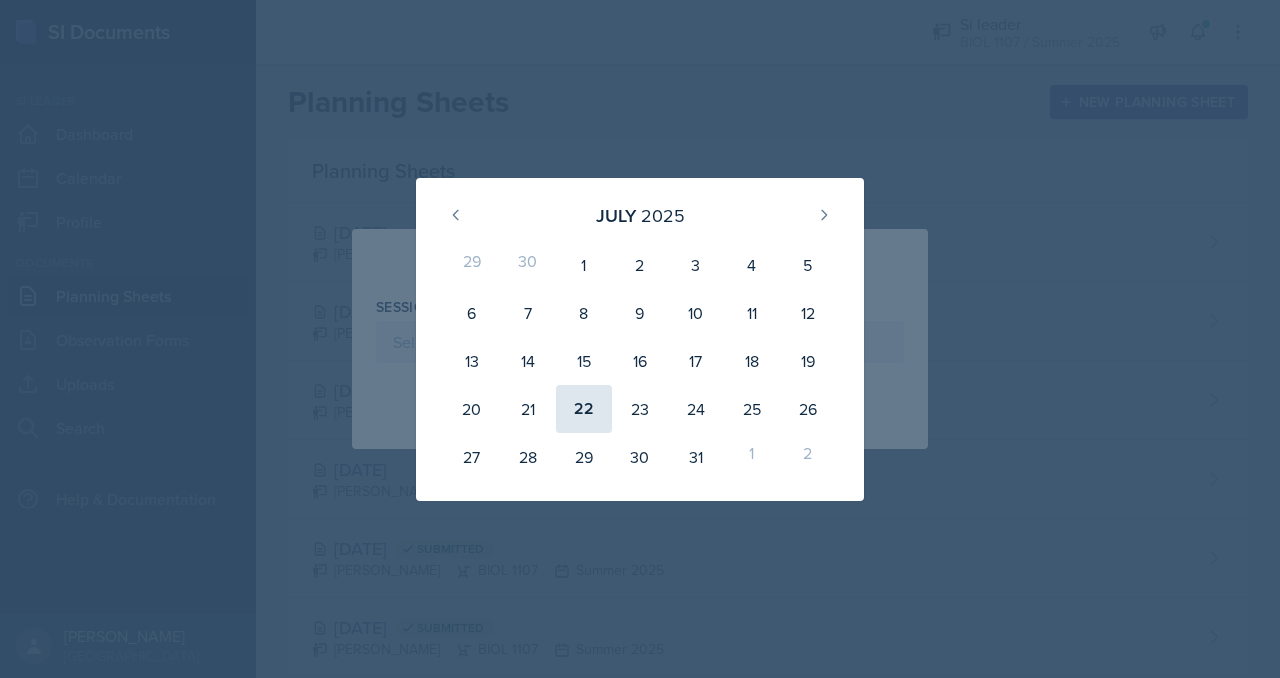 click on "22" at bounding box center [584, 409] 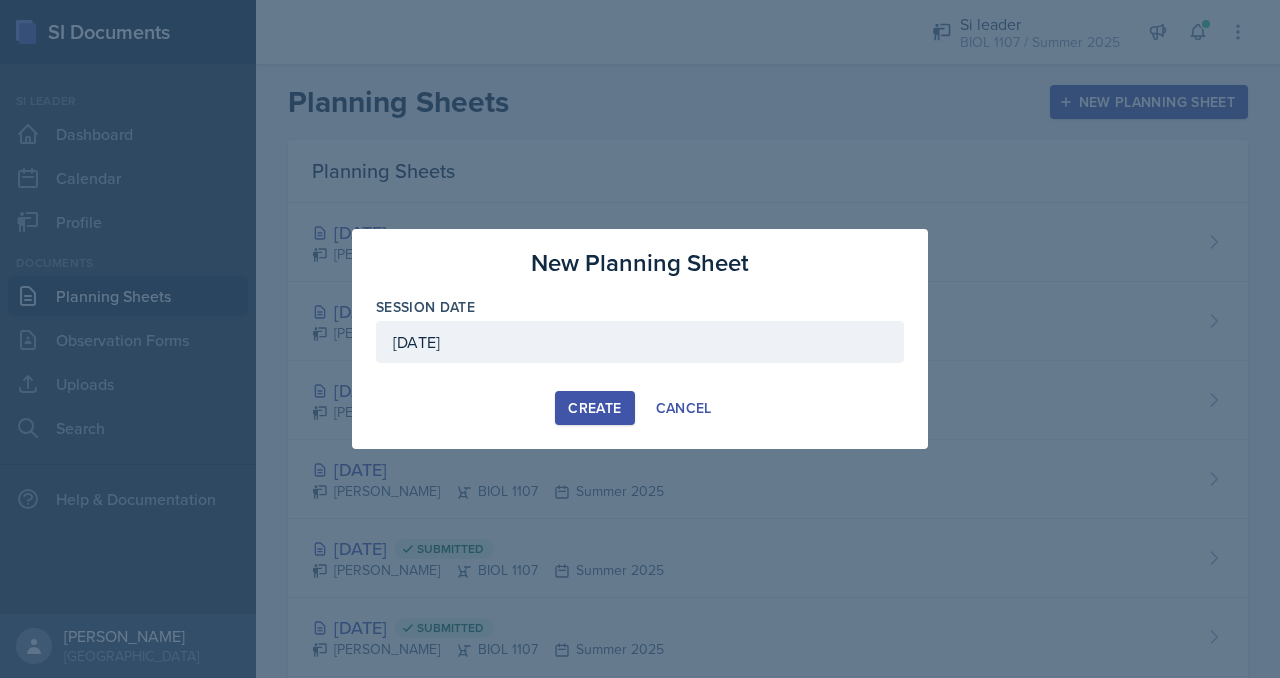 click on "Create" at bounding box center (594, 408) 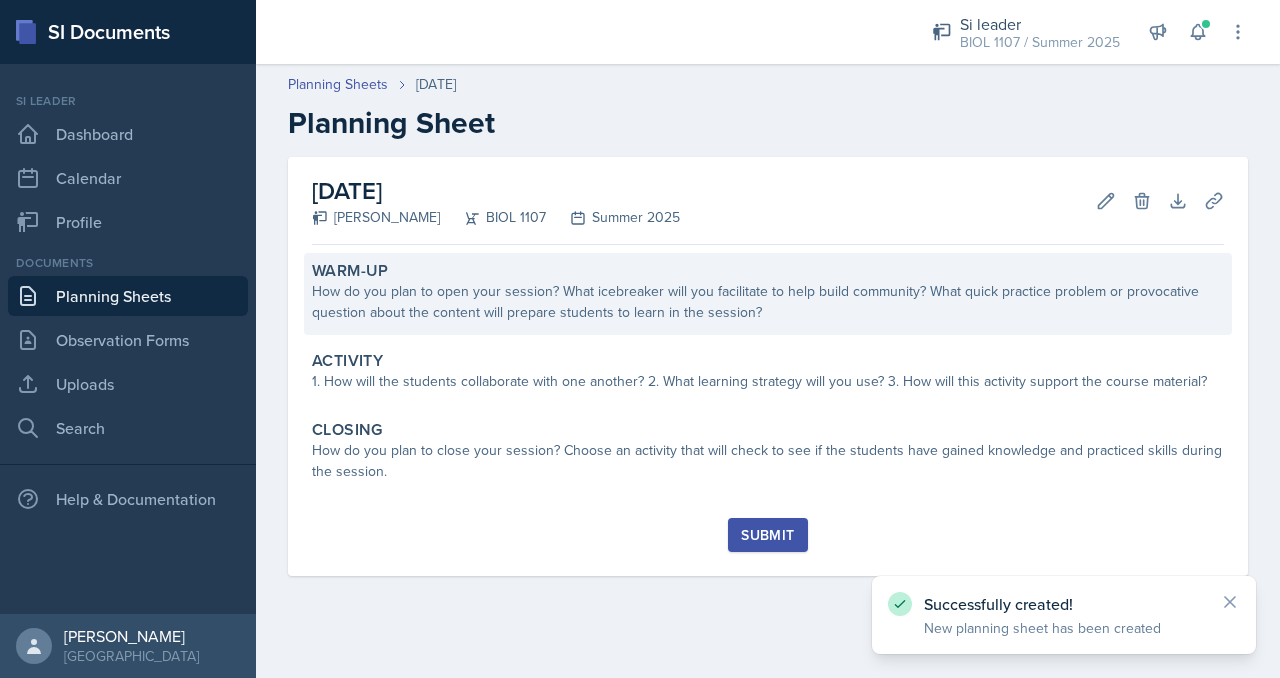 click on "How do you plan to open your session? What icebreaker will you facilitate to help build community? What quick practice problem or provocative question about the content will prepare students to learn in the session?" at bounding box center (768, 302) 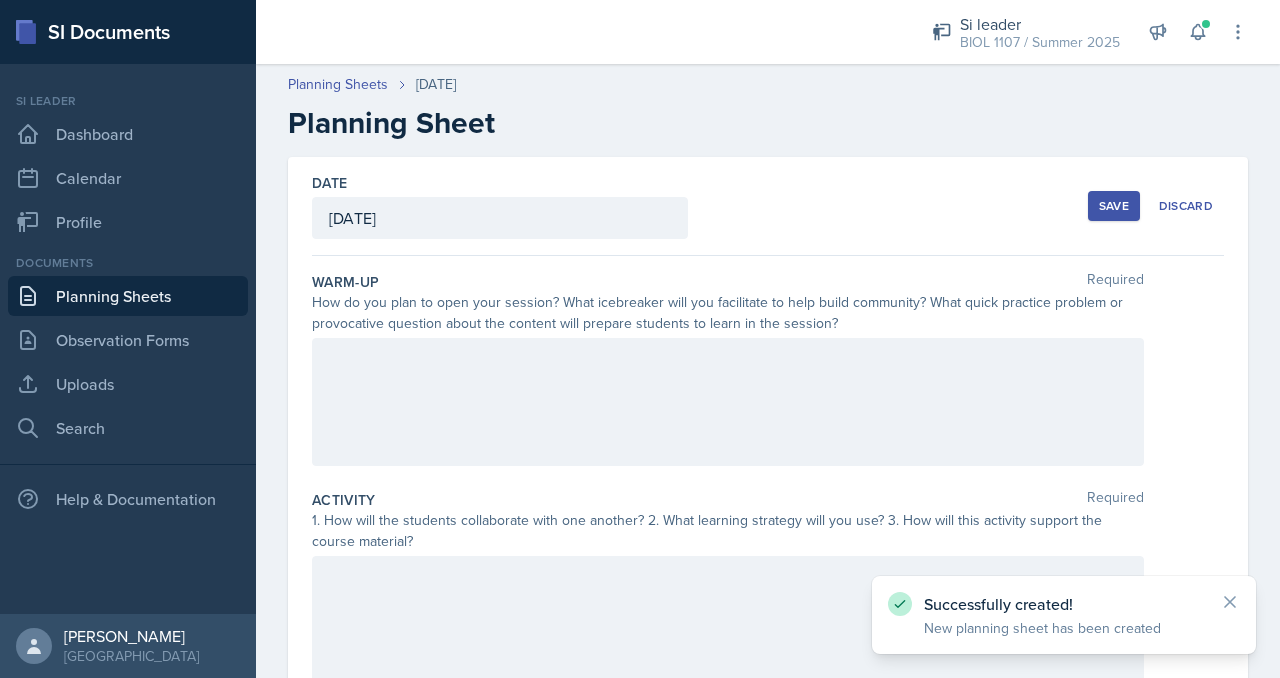 click at bounding box center [728, 402] 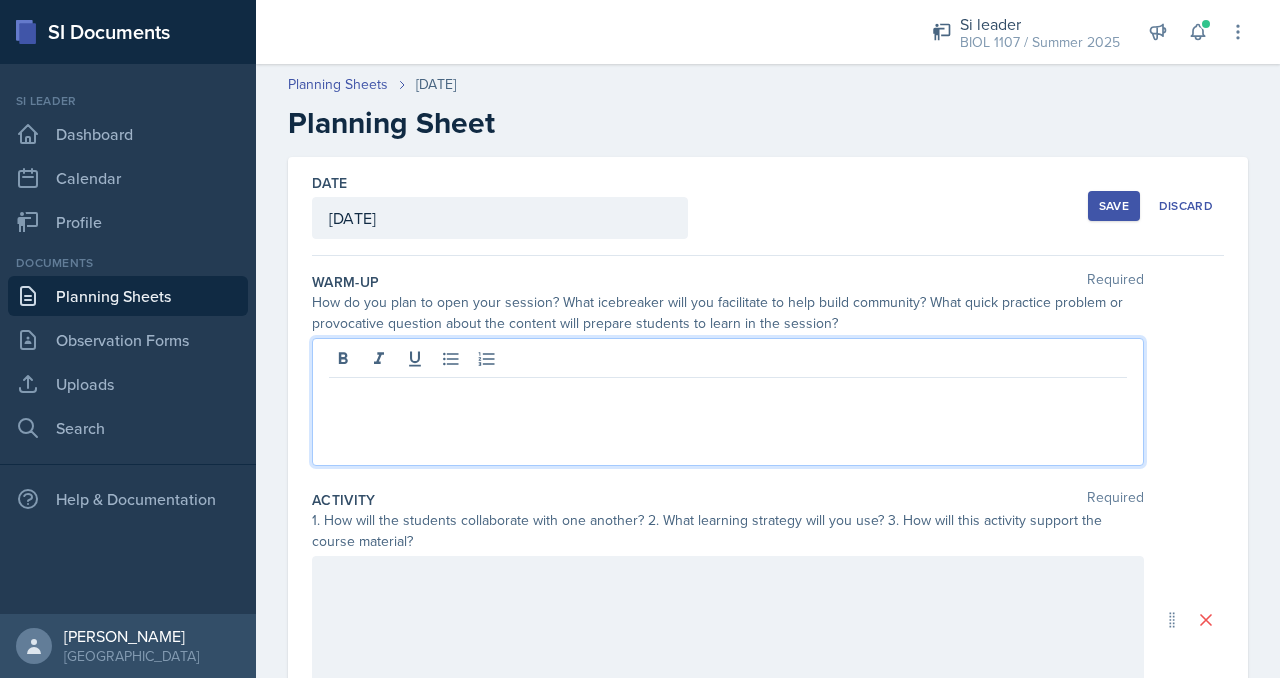 type 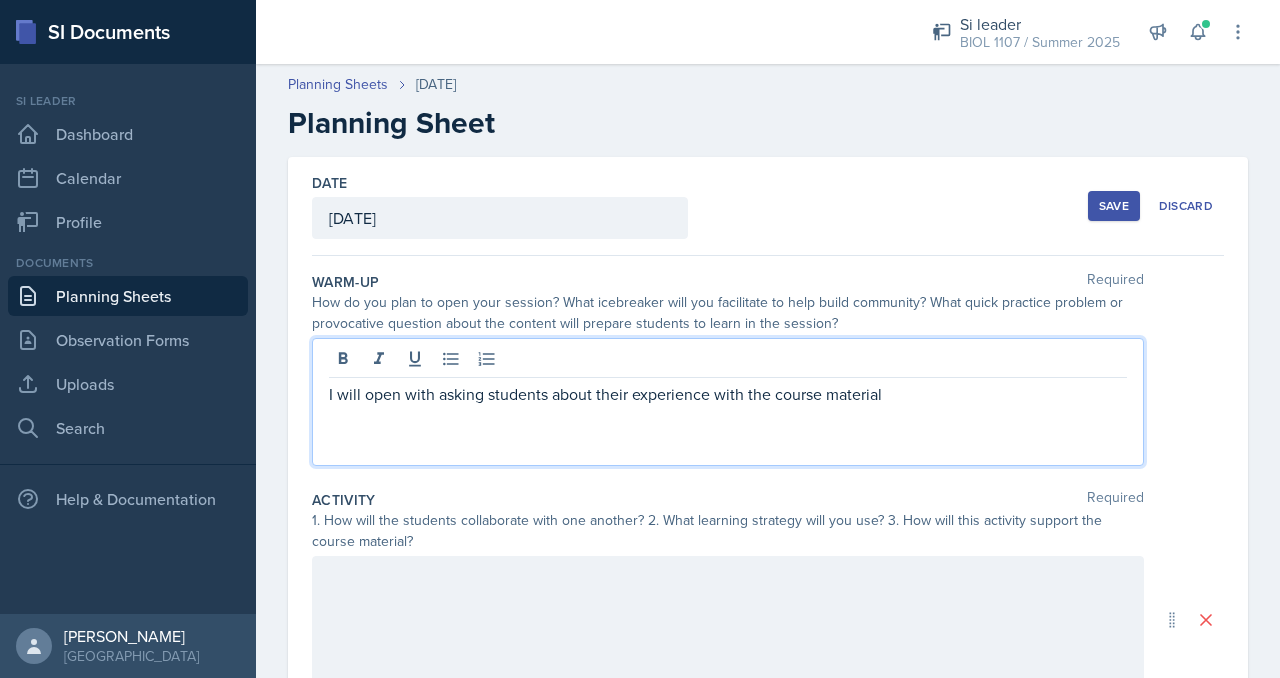 click on "I will open with asking students about their experience with the course material" at bounding box center [728, 394] 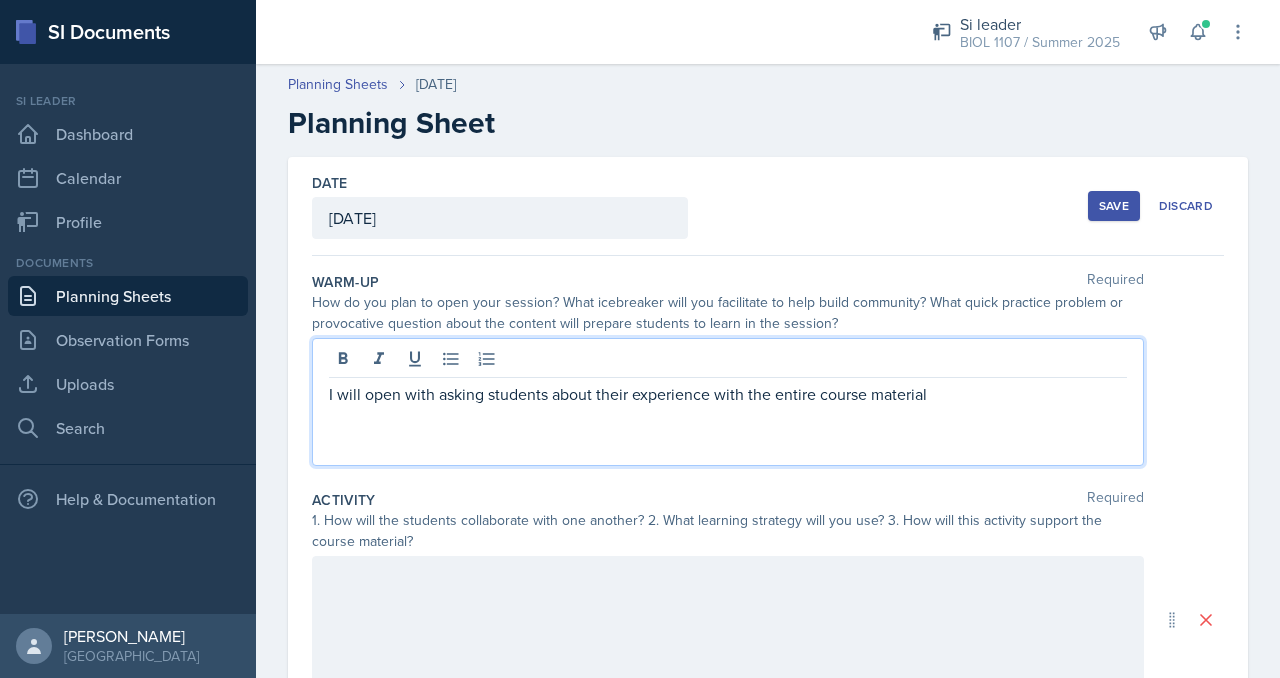 click on "I will open with asking students about their experience with the entire course material" at bounding box center (728, 394) 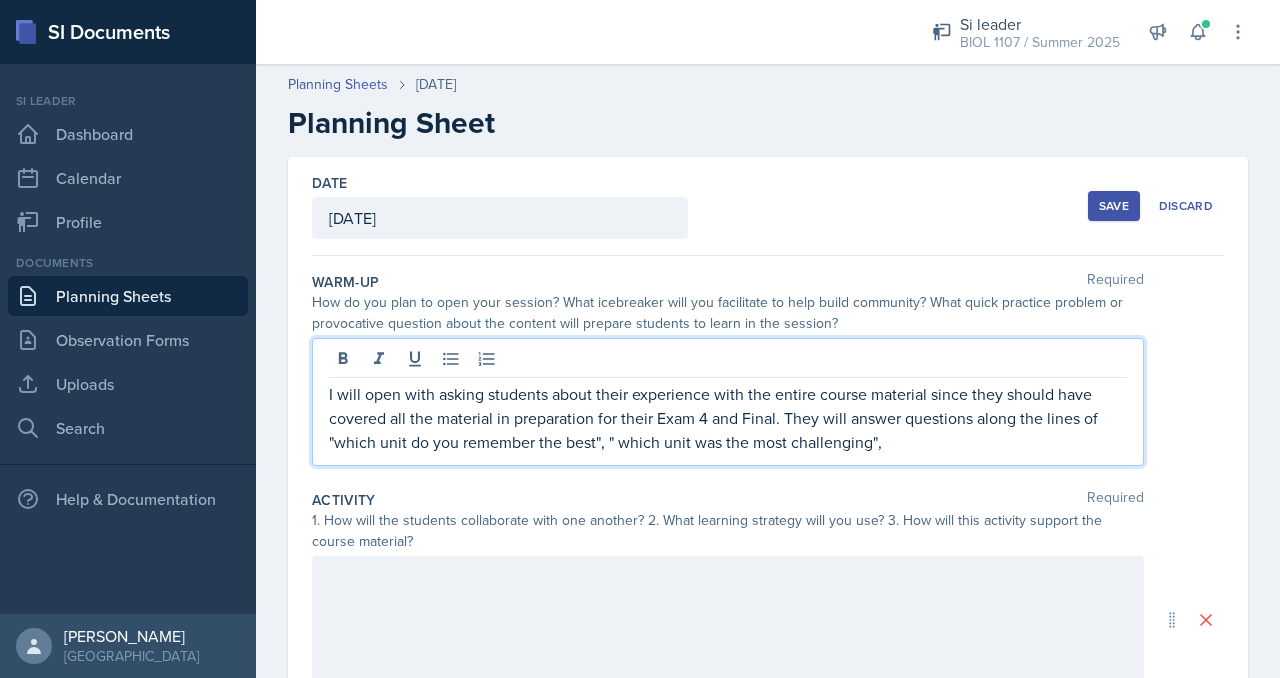 click on "I will open with asking students about their experience with the entire course material since they should have covered all the material in preparation for their Exam 4 and Final. They will answer questions along the lines of "which unit do you remember the best", " which unit was the most challenging"," at bounding box center (728, 418) 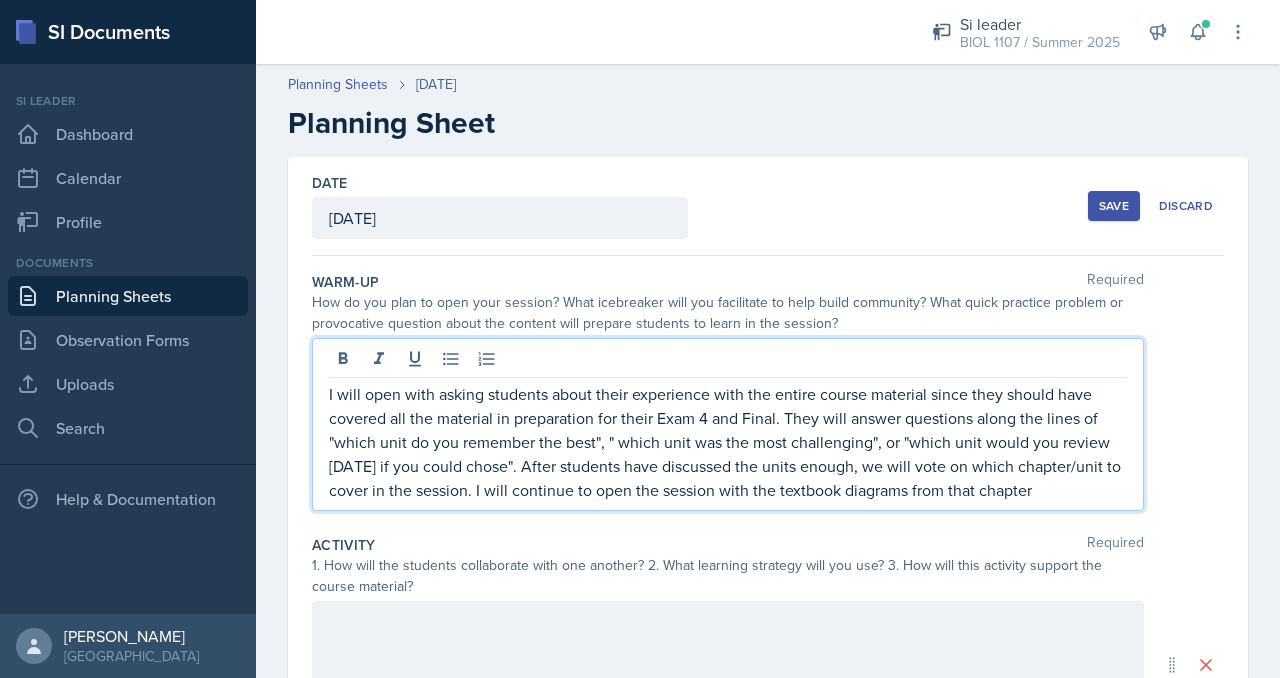 click on "I will open with asking students about their experience with the entire course material since they should have covered all the material in preparation for their Exam 4 and Final. They will answer questions along the lines of "which unit do you remember the best", " which unit was the most challenging", or "which unit would you review [DATE] if you could chose". After students have discussed the units enough, we will vote on which chapter/unit to cover in the session. I will continue to open the session with the textbook diagrams from that chapter" at bounding box center [728, 442] 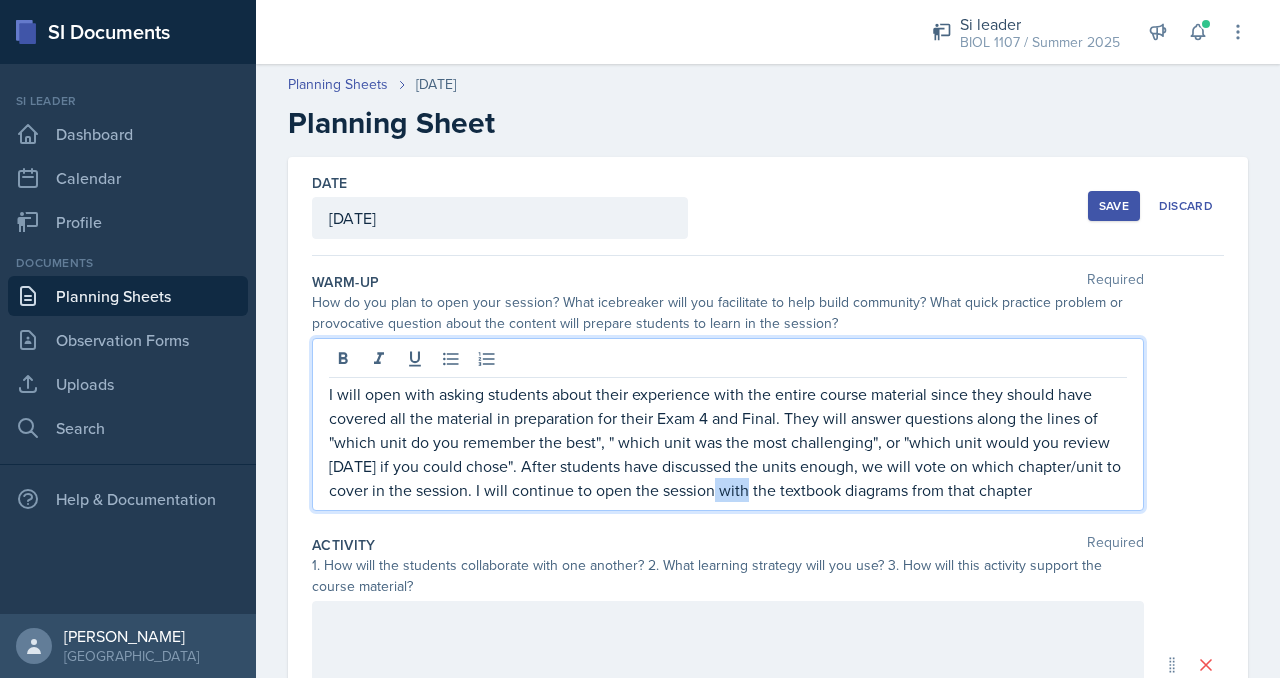 click on "I will open with asking students about their experience with the entire course material since they should have covered all the material in preparation for their Exam 4 and Final. They will answer questions along the lines of "which unit do you remember the best", " which unit was the most challenging", or "which unit would you review [DATE] if you could chose". After students have discussed the units enough, we will vote on which chapter/unit to cover in the session. I will continue to open the session with the textbook diagrams from that chapter" at bounding box center (728, 442) 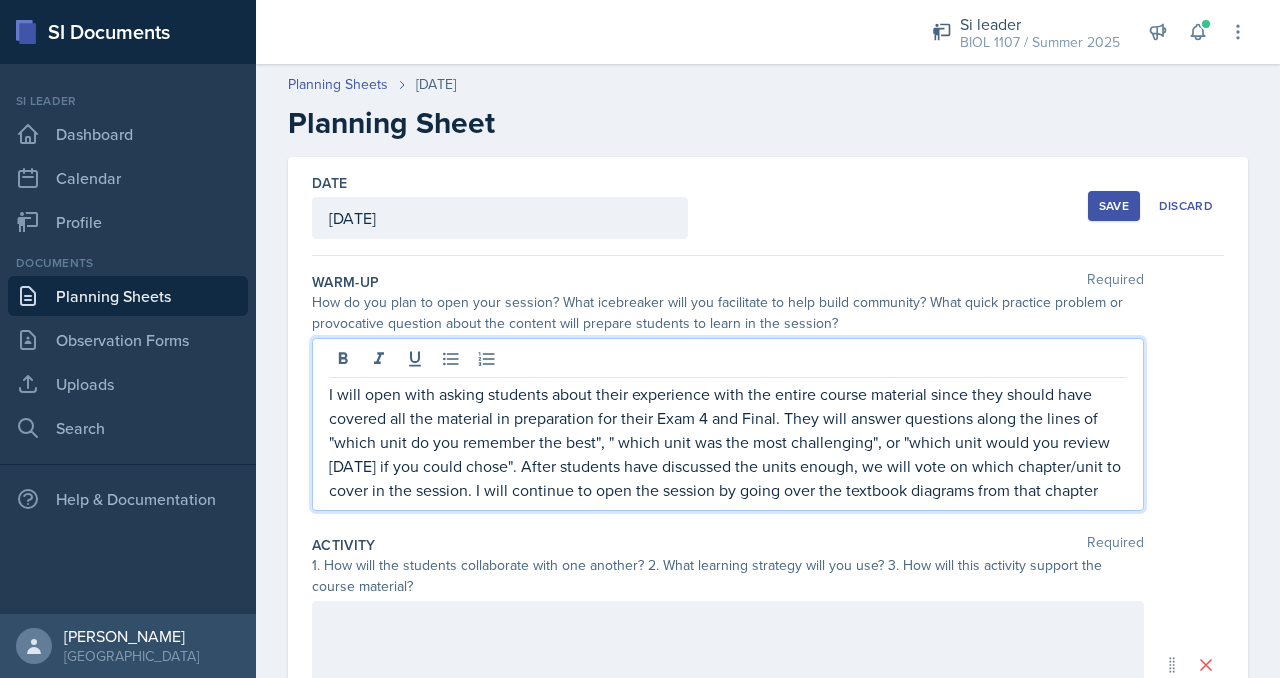 click on "I will open with asking students about their experience with the entire course material since they should have covered all the material in preparation for their Exam 4 and Final. They will answer questions along the lines of "which unit do you remember the best", " which unit was the most challenging", or "which unit would you review [DATE] if you could chose". After students have discussed the units enough, we will vote on which chapter/unit to cover in the session. I will continue to open the session by going over the textbook diagrams from that chapter" at bounding box center [728, 442] 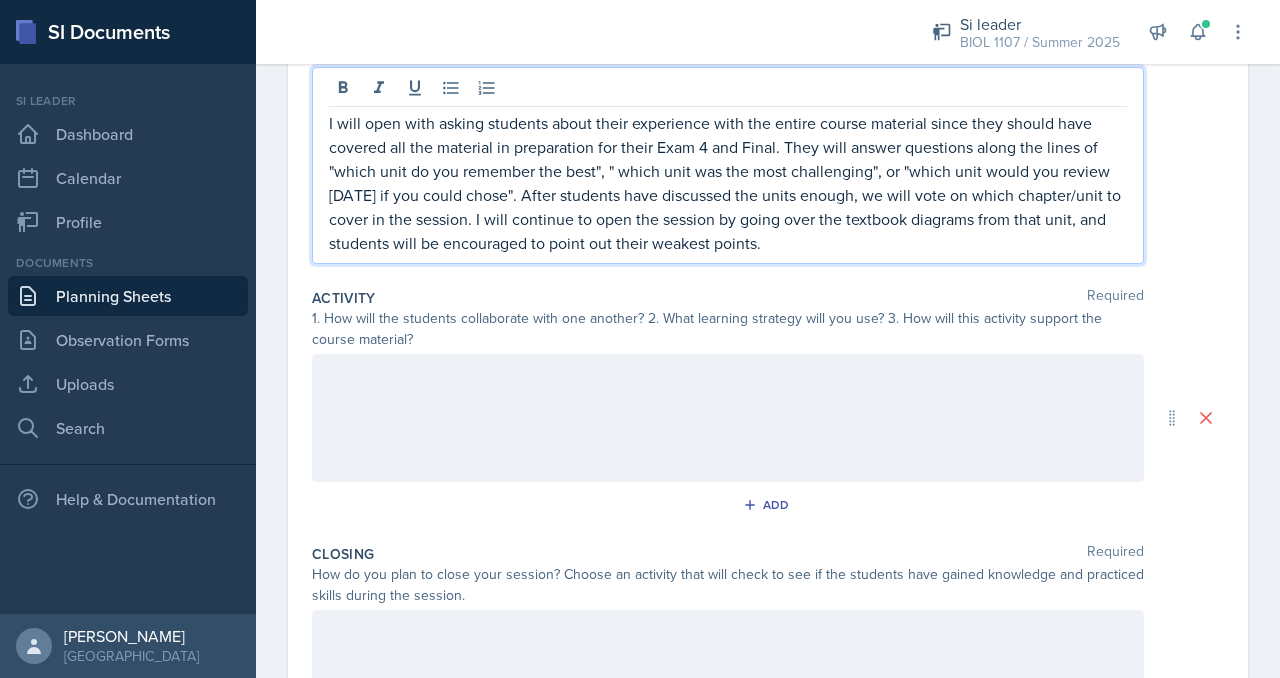 click at bounding box center [728, 375] 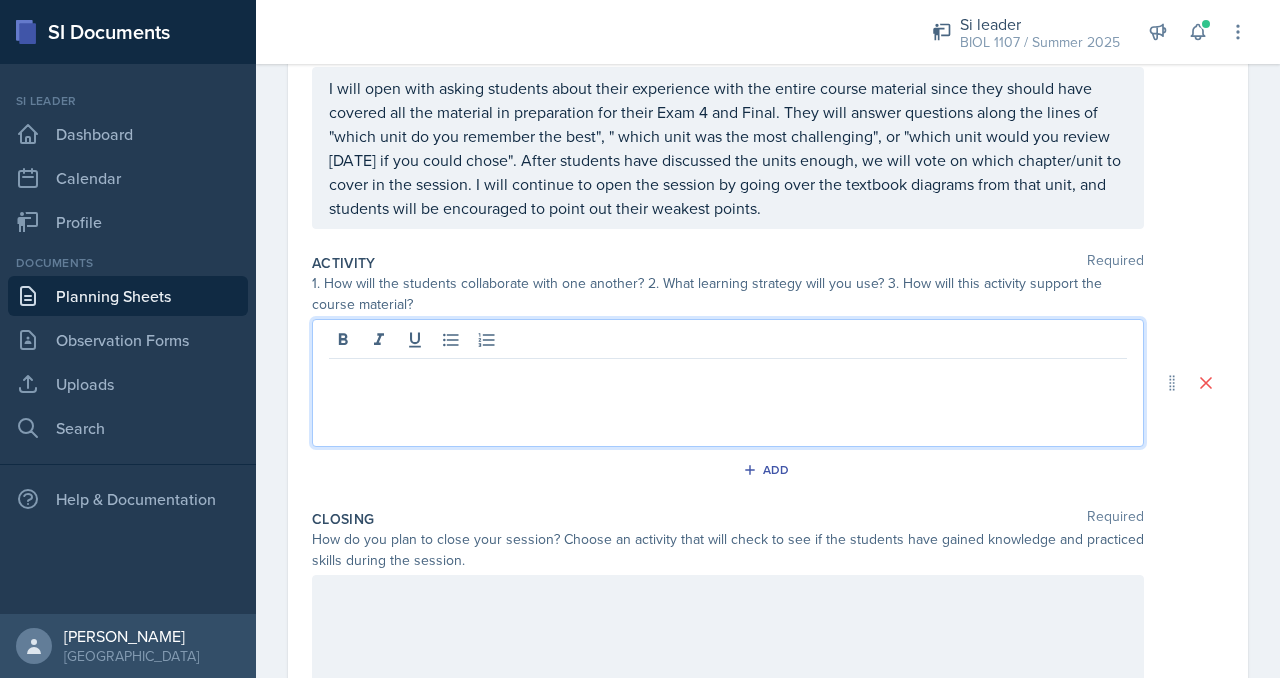 type 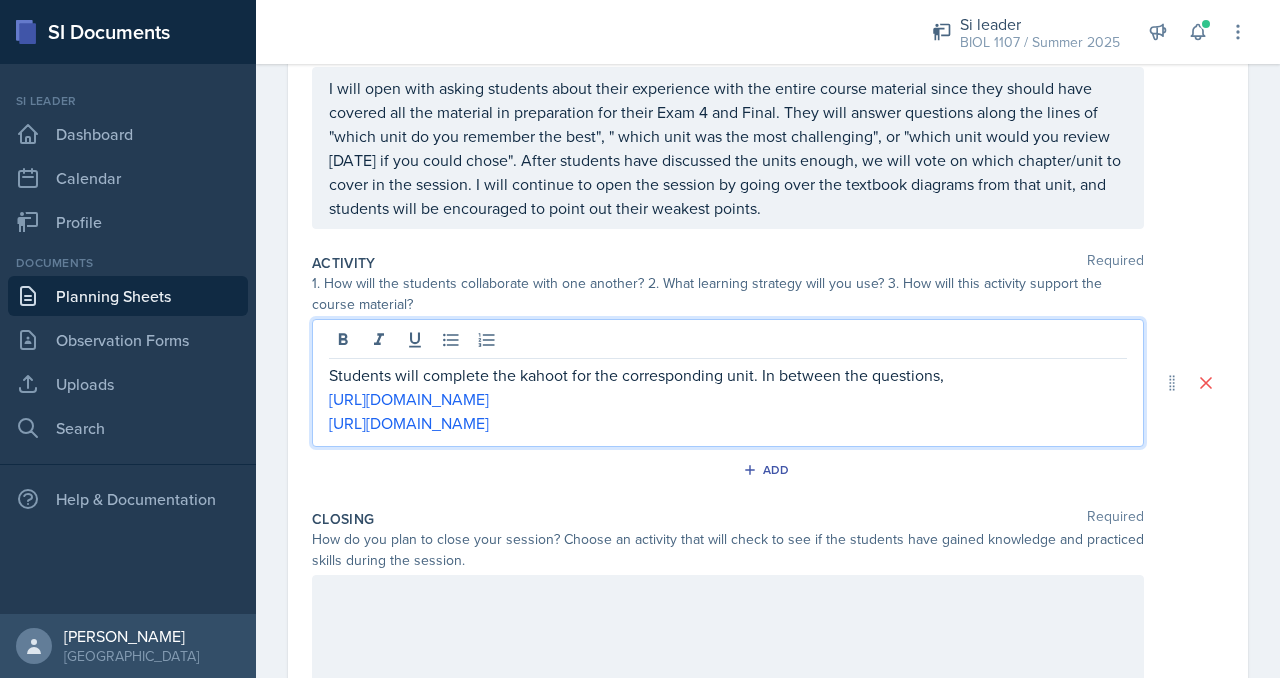 click on "Students will complete the kahoot for the corresponding unit. In between the questions," at bounding box center [728, 375] 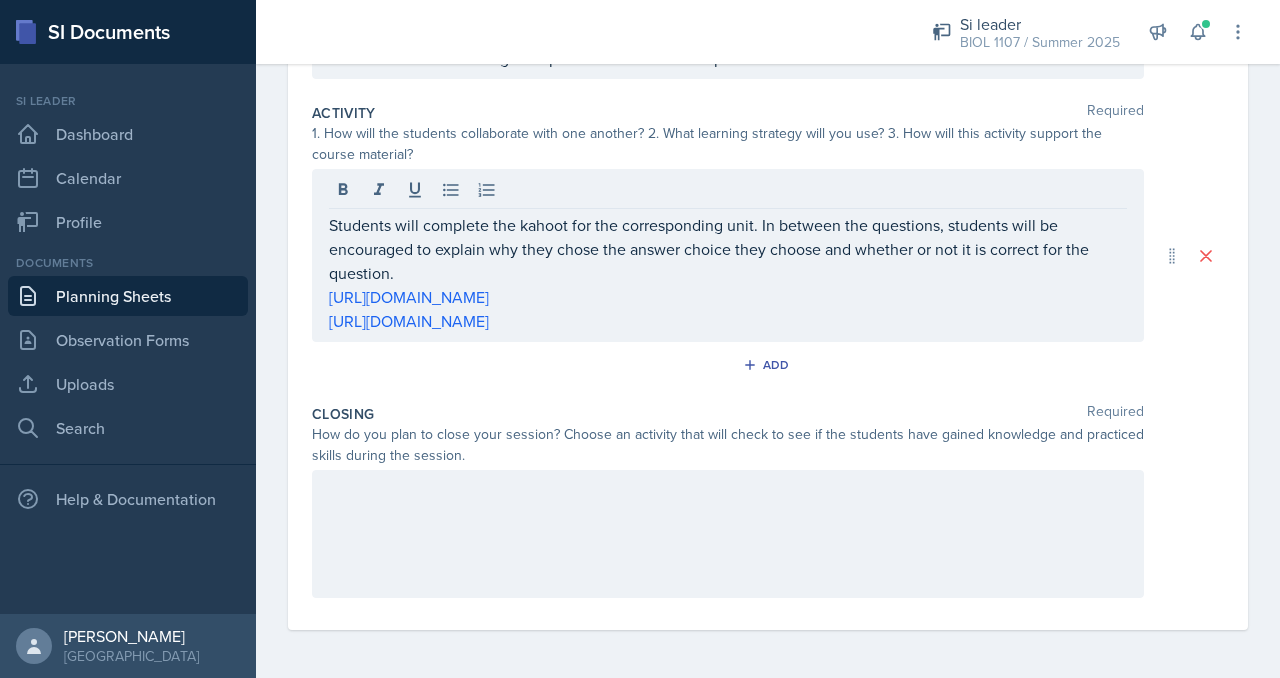click at bounding box center (728, 534) 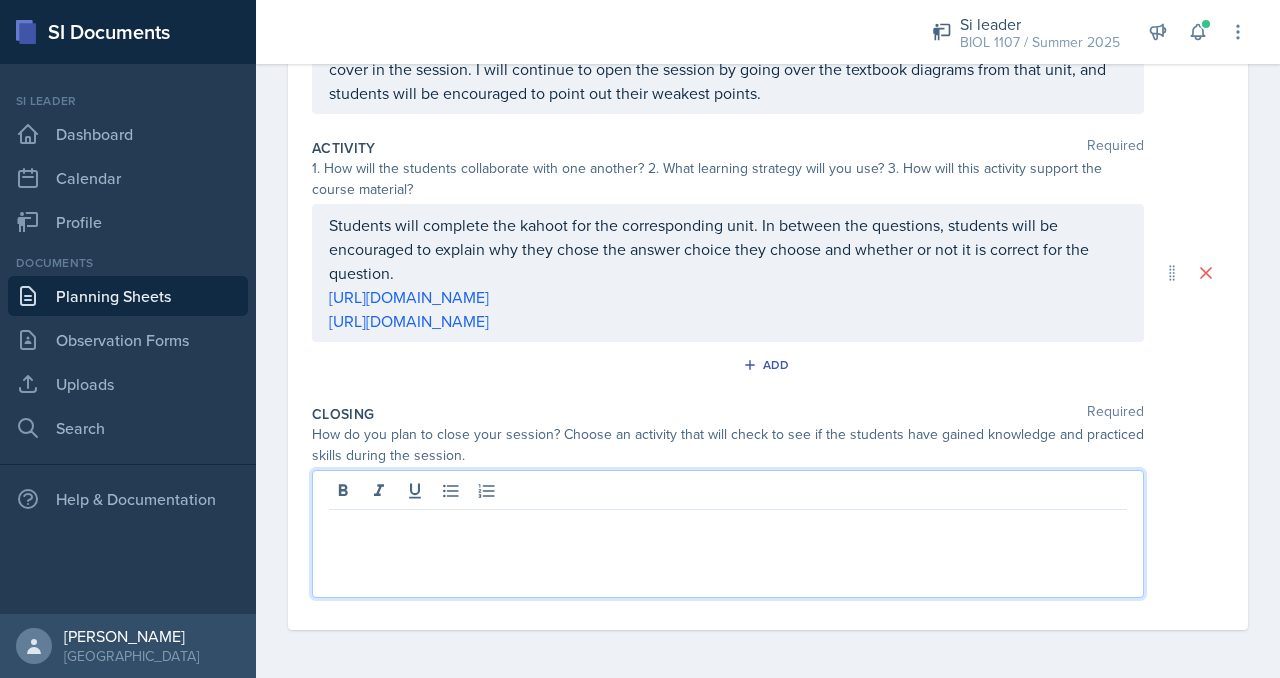 type 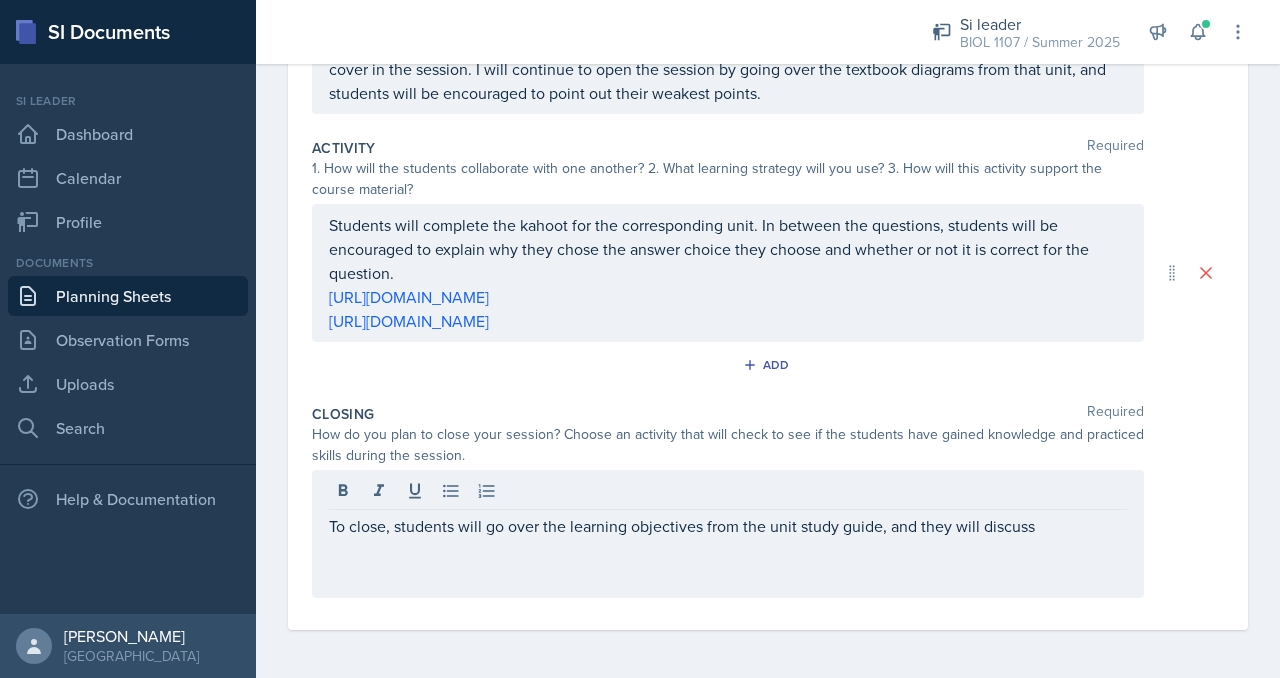 click on "To close, students will go over the learning objectives from the unit study guide, and they will discuss" at bounding box center (728, 534) 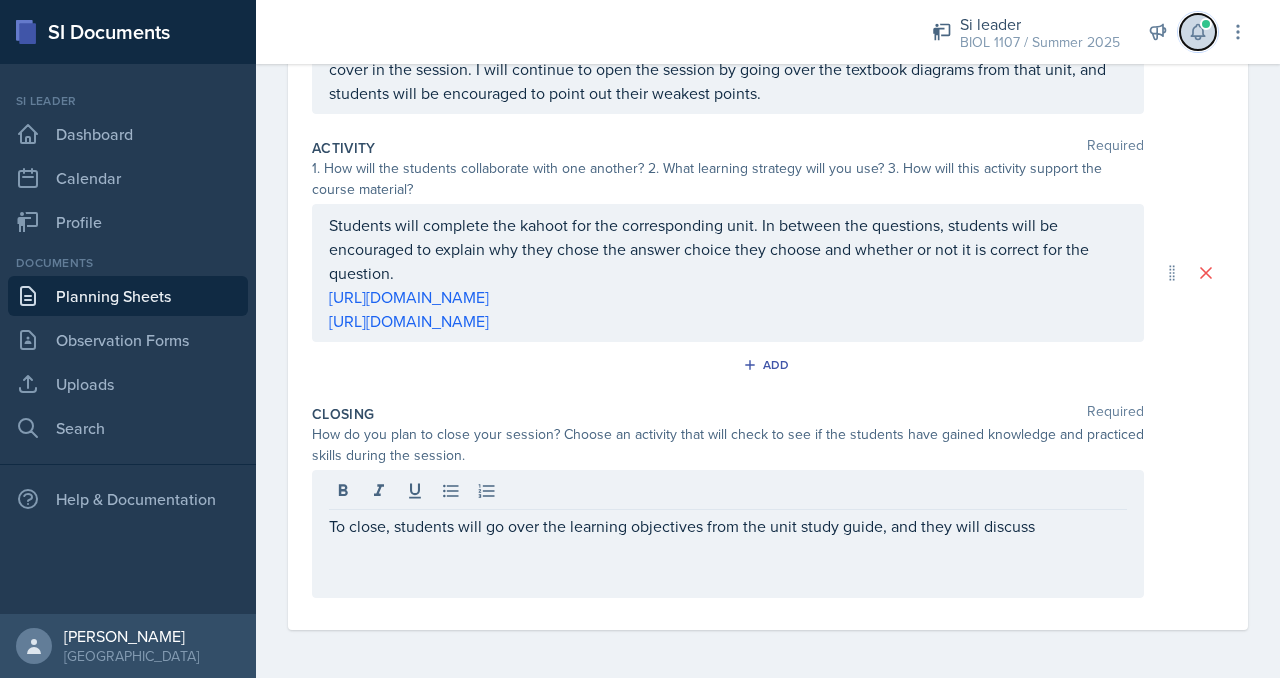 click at bounding box center (1198, 32) 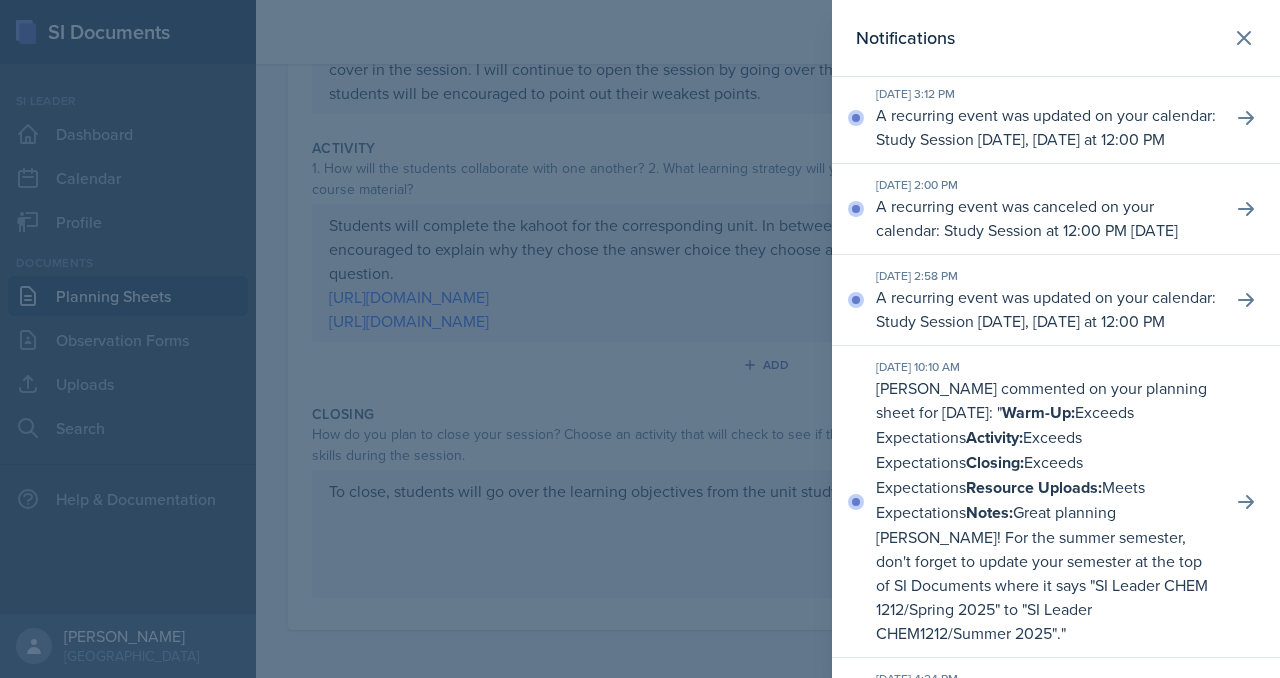 scroll, scrollTop: 0, scrollLeft: 0, axis: both 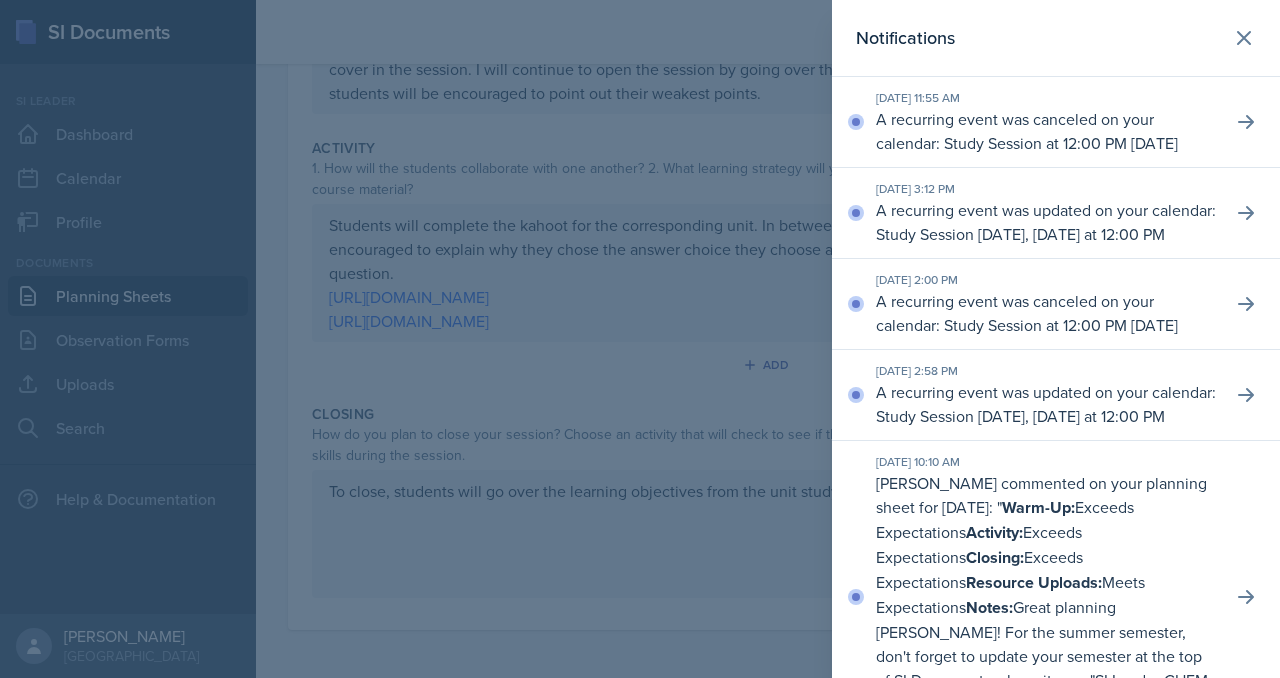 click at bounding box center [640, 339] 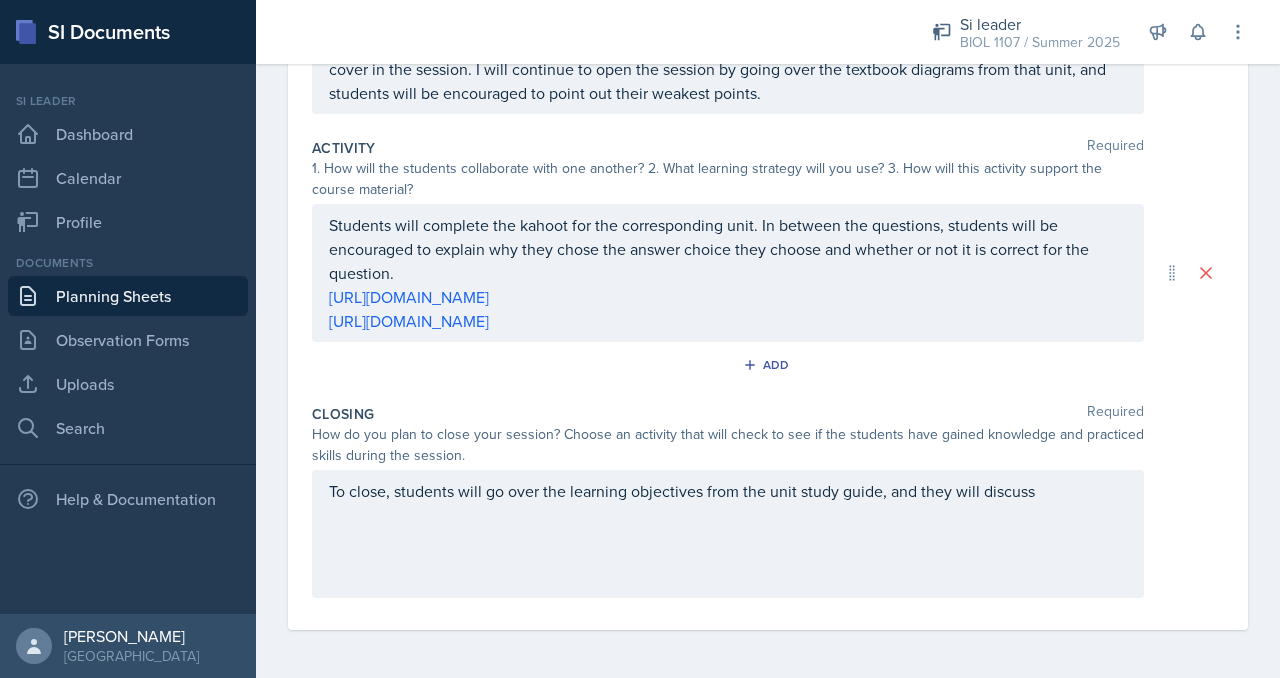 click on "To close, students will go over the learning objectives from the unit study guide, and they will discuss" at bounding box center [728, 534] 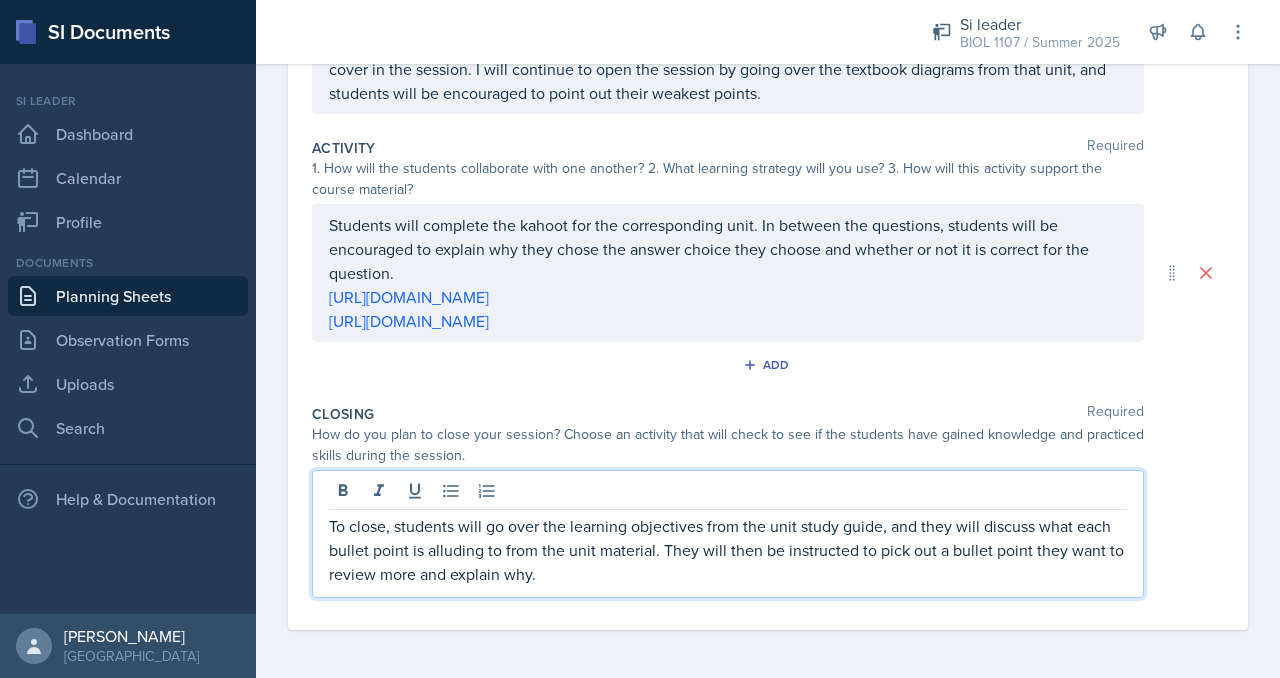 click on "Date     [DATE]                [DATE]       29 30   1 2 3 4 5 6 7 8 9 10 11 12 13 14 15 16 17 18 19 20 21 22 23 24 25 26 27 28 29 30 31   1 2            Save             Discard
Autosaving
Warm-Up   Required   How do you plan to open your session? What icebreaker will you facilitate to help build community? What quick practice problem or provocative question about the content will prepare students to learn in the session?                          Activity   Required   1. How will the students collaborate with one another? 2. What learning strategy will you use? 3. How will this activity support the course material?         Students will complete the kahoot for the corresponding unit. In between the questions, students will be encouraged to explain why they chose the answer choice they choose and whether or not it is correct for the question.   [URL][DOMAIN_NAME]" at bounding box center (768, 200) 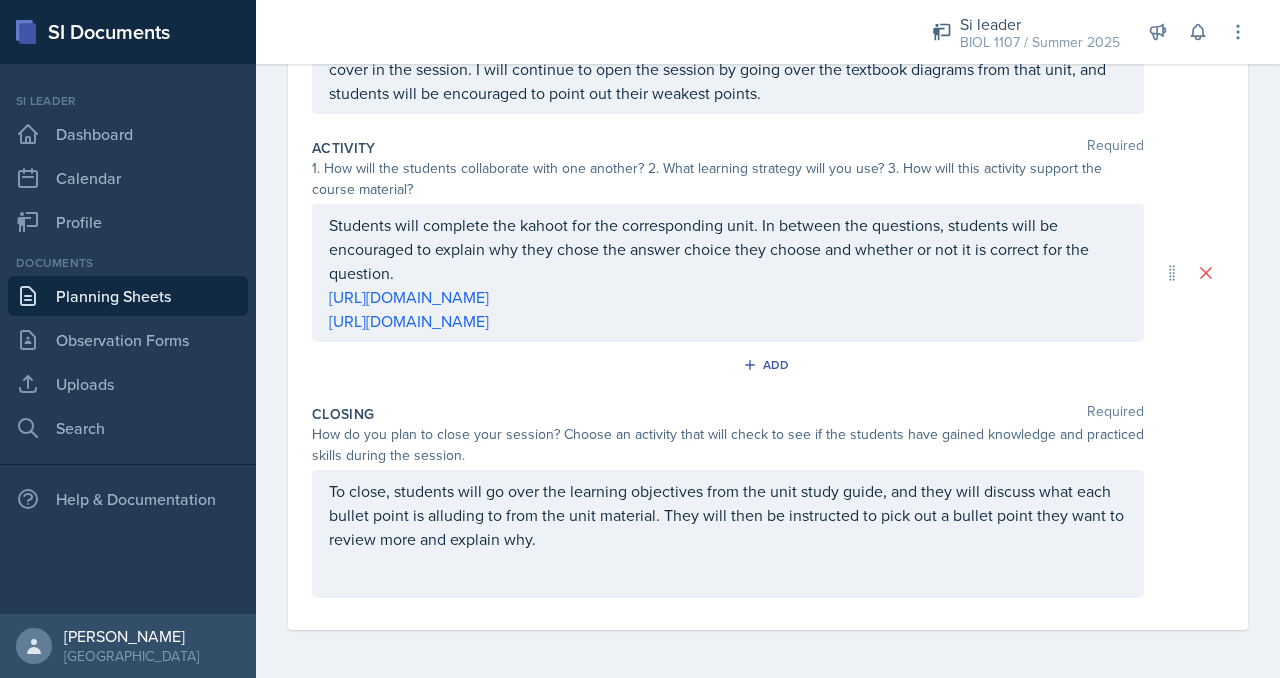 scroll, scrollTop: 0, scrollLeft: 0, axis: both 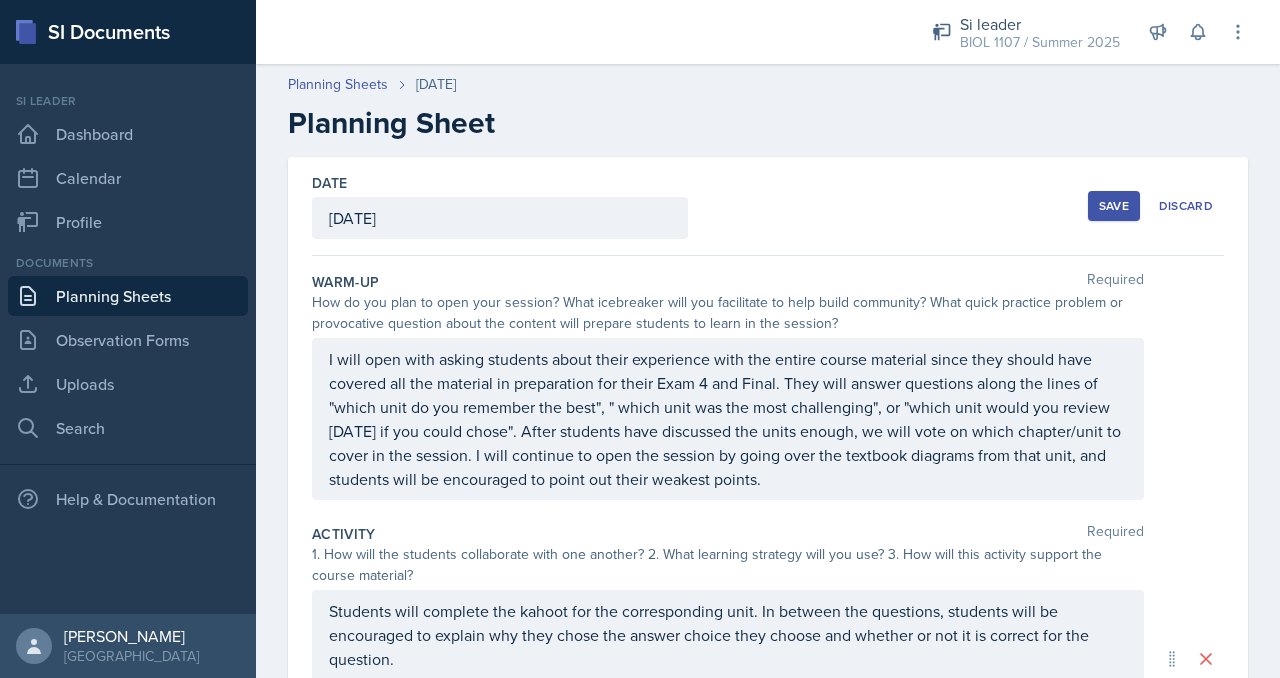 click on "Save             Discard" at bounding box center (1156, 206) 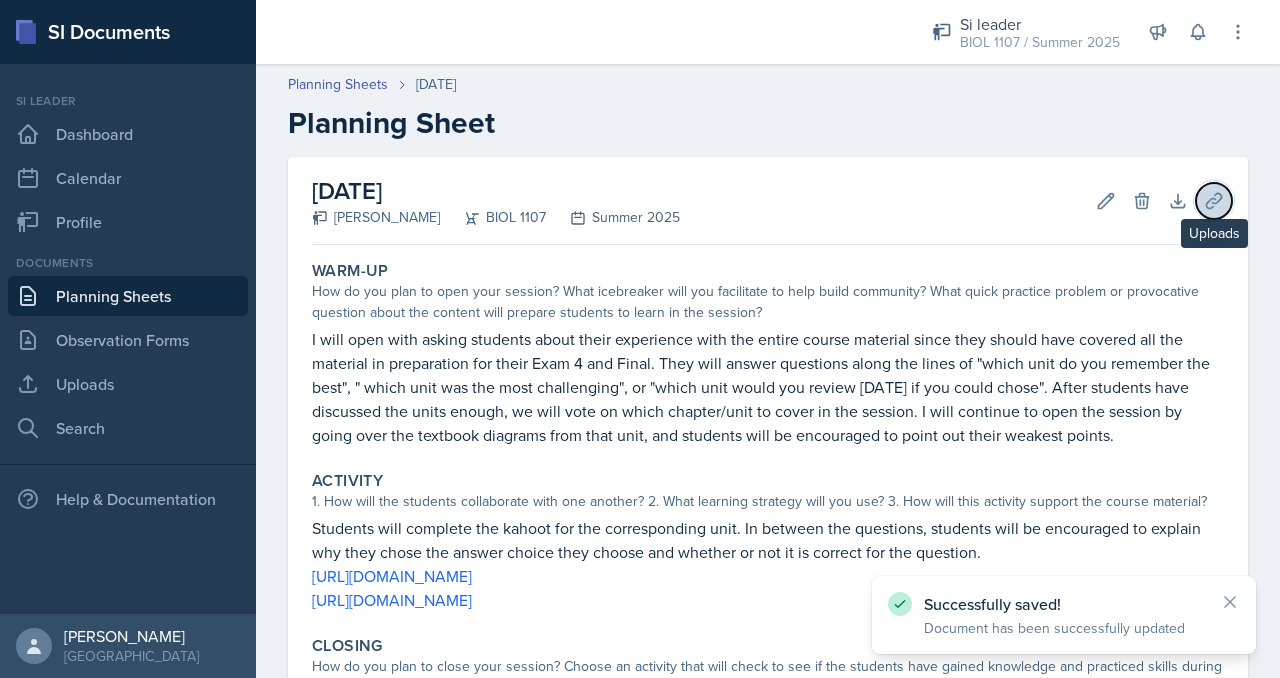 click 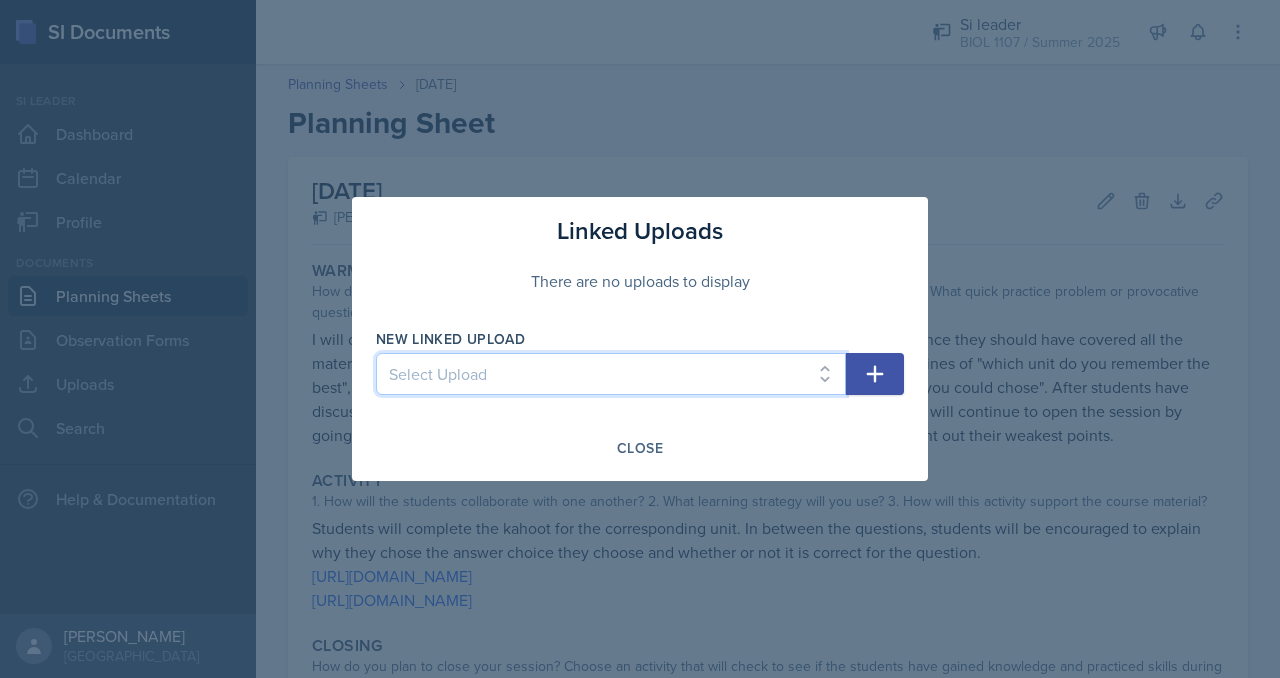 click on "Select Upload   6/10 6/11 6/24 6/17 6/18 6/25 7/1 7/9 7/15" at bounding box center [611, 374] 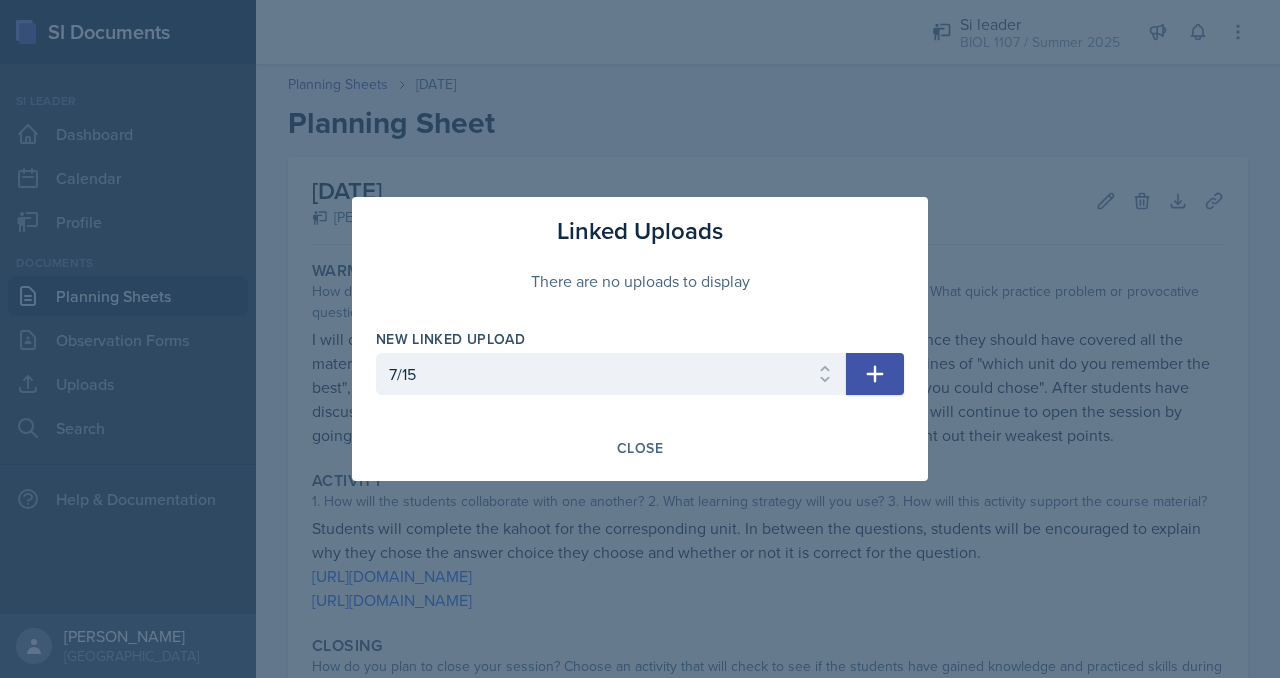 click on "Linked Uploads   There are no uploads to display   New Linked Upload     Select Upload   6/10 6/11 6/24 6/17 6/18 6/25 7/1 7/9 7/15                            Close" at bounding box center (640, 339) 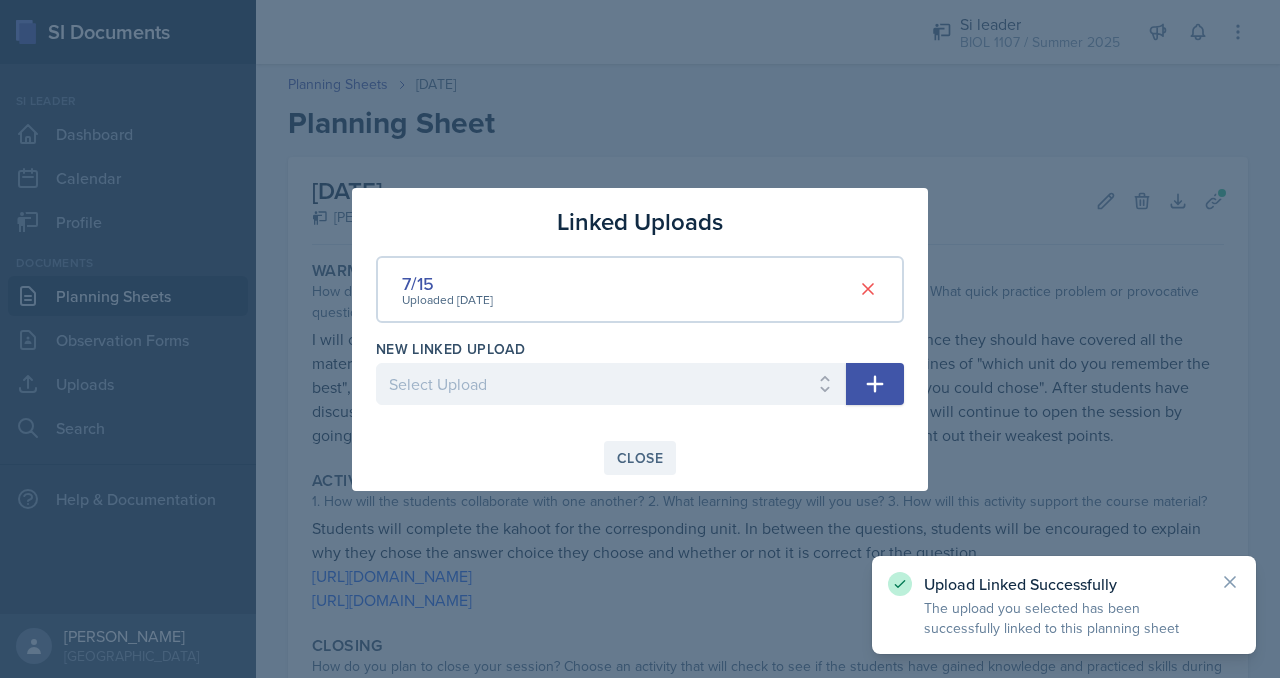 click on "Close" at bounding box center (640, 458) 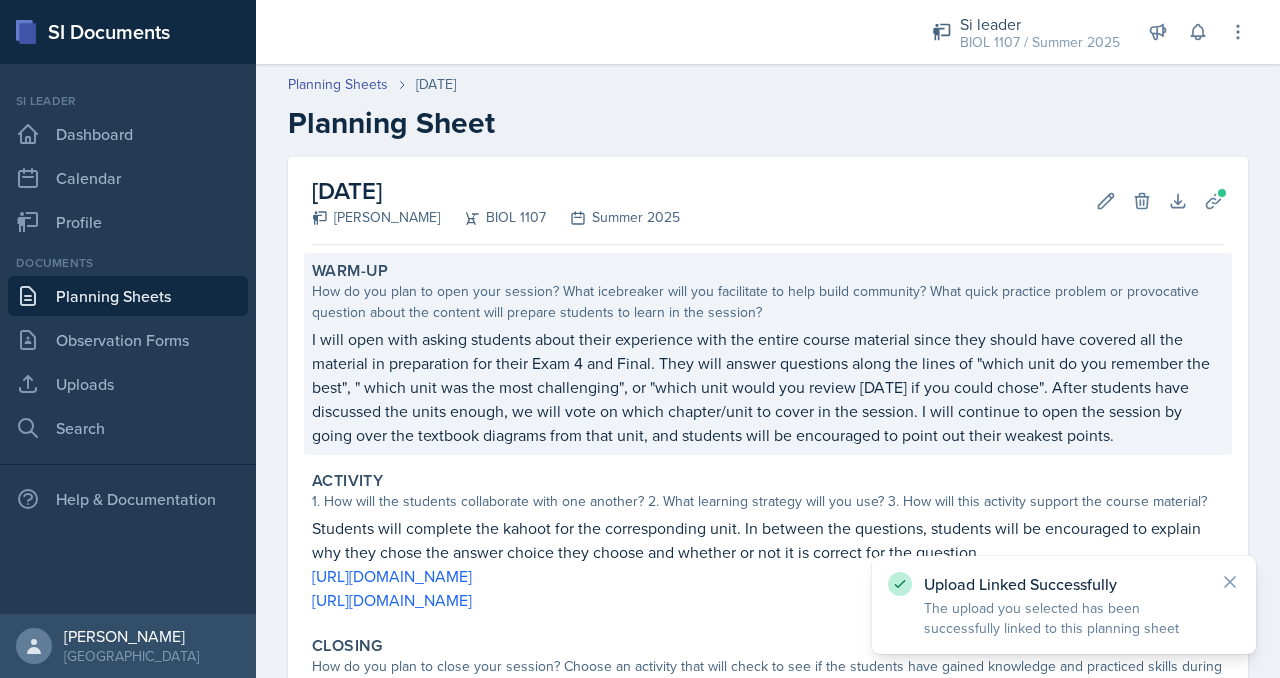 scroll, scrollTop: 233, scrollLeft: 0, axis: vertical 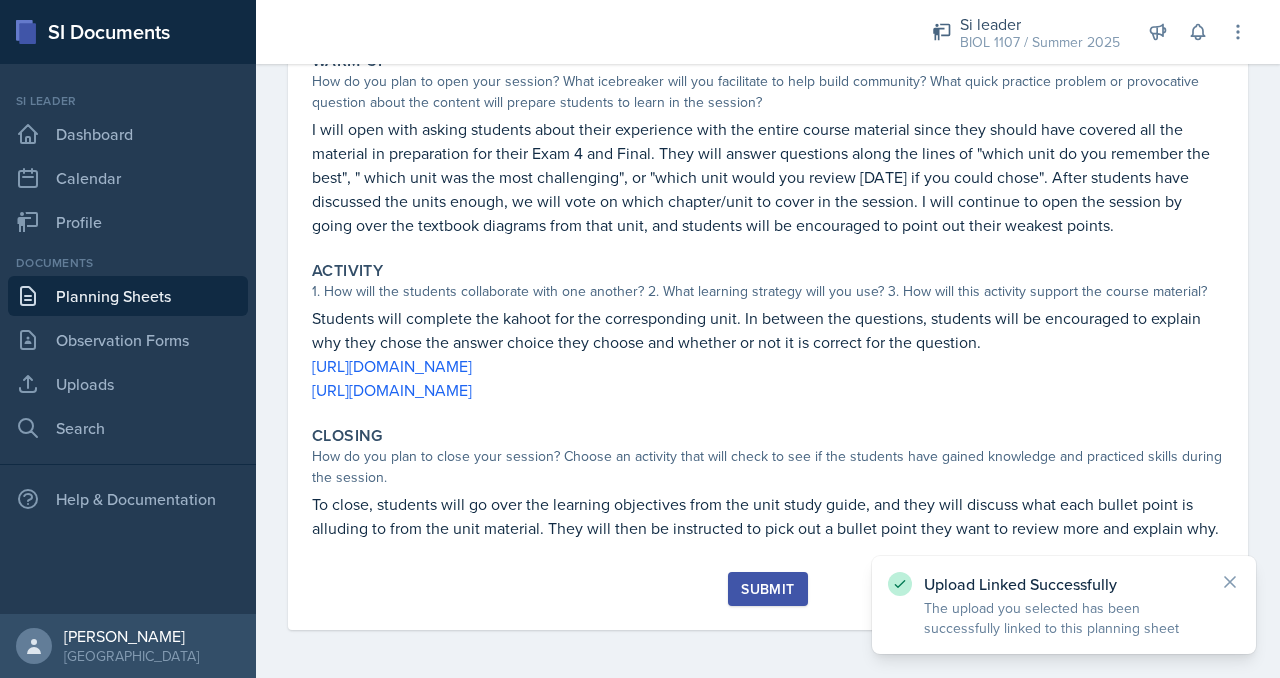 click on "Submit" at bounding box center [767, 589] 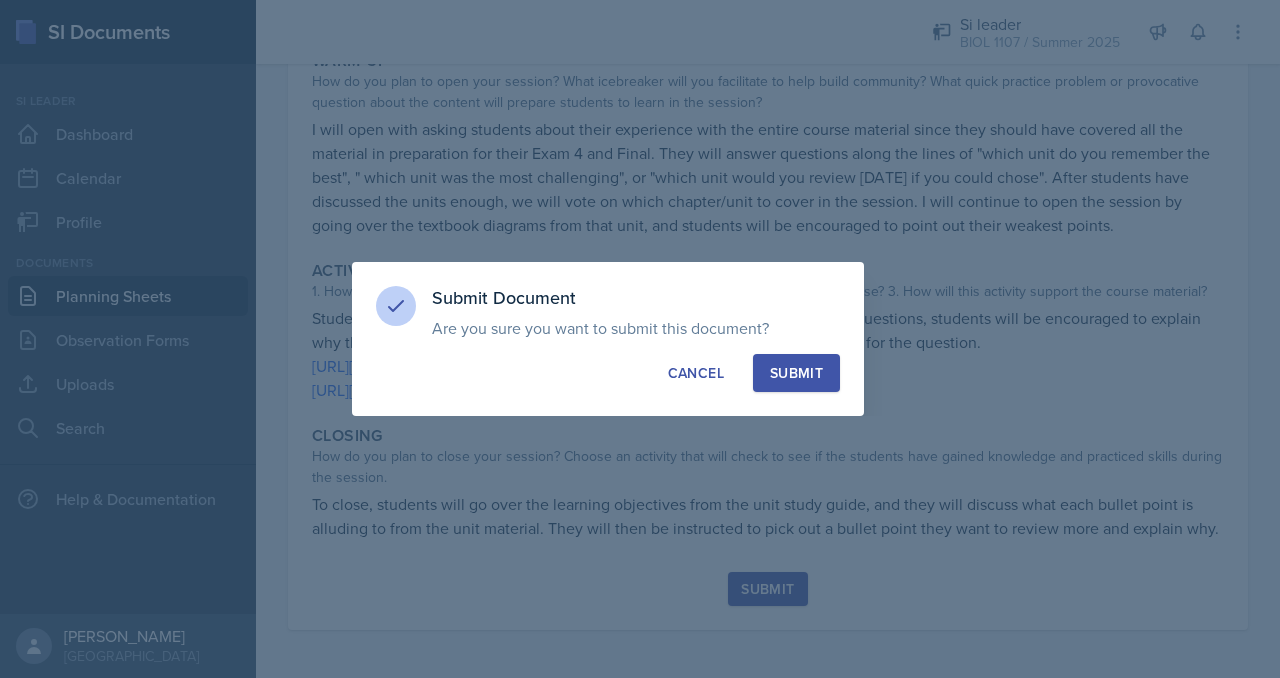 click on "Submit" at bounding box center (796, 373) 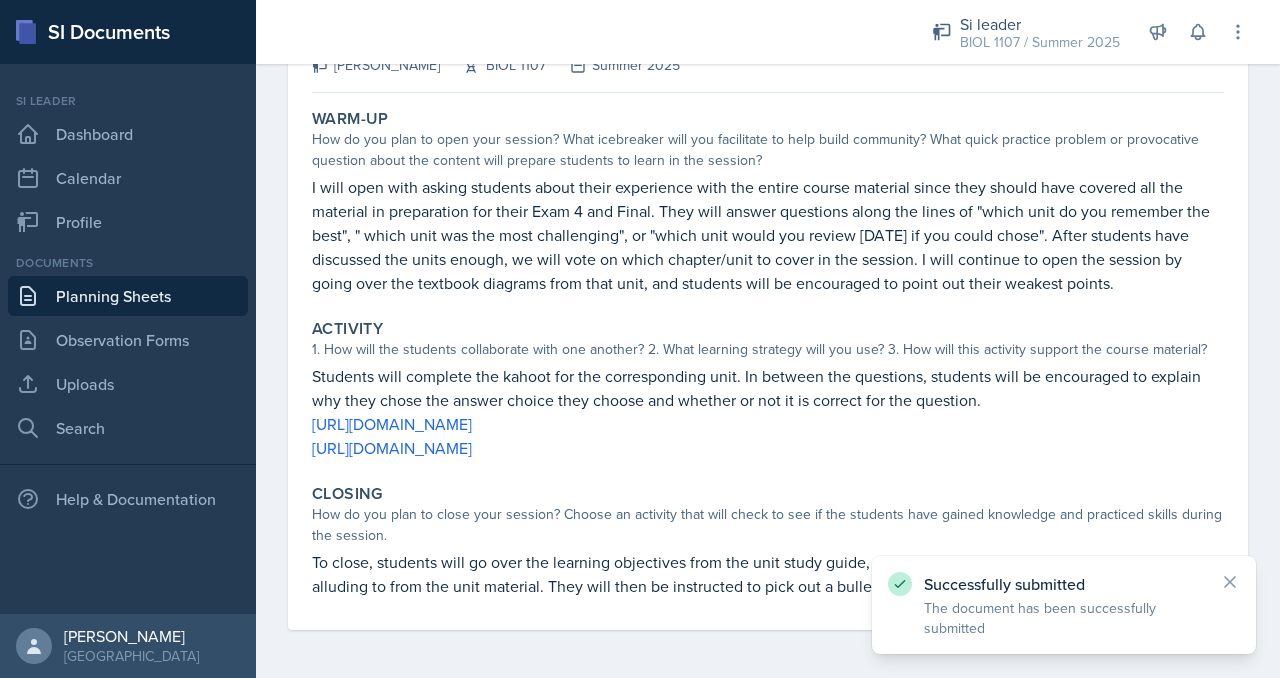 scroll, scrollTop: 0, scrollLeft: 0, axis: both 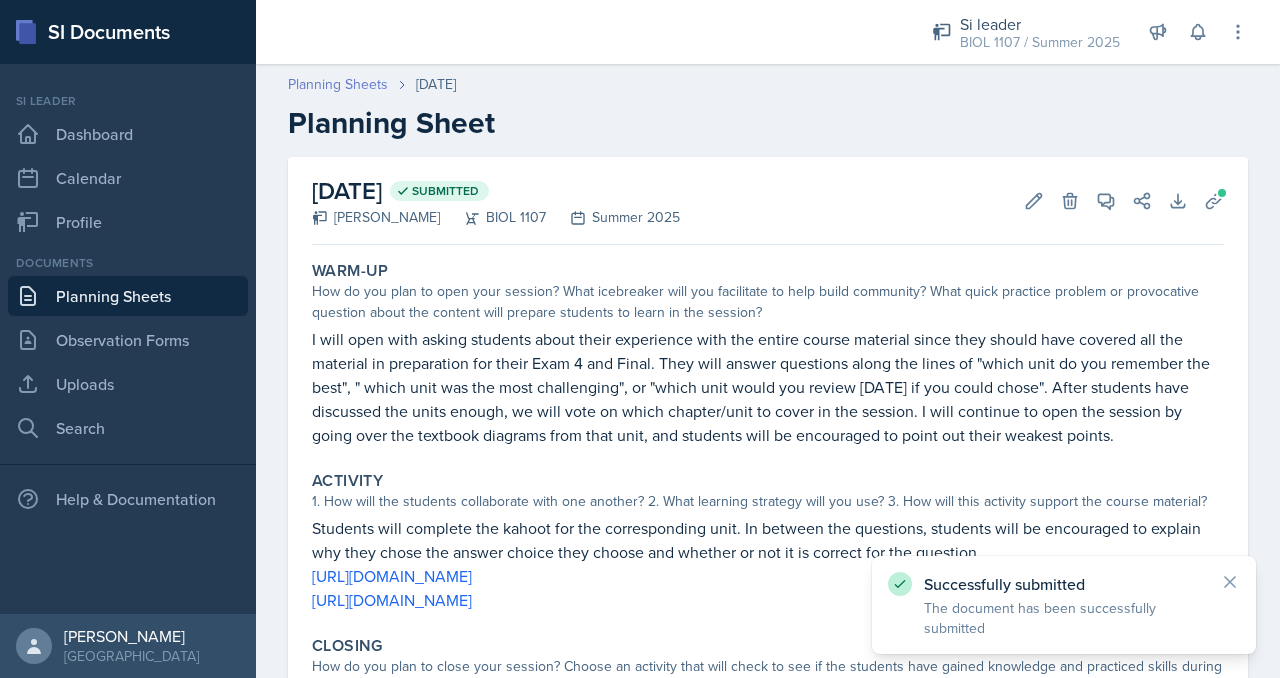 click on "Planning Sheets" at bounding box center (338, 84) 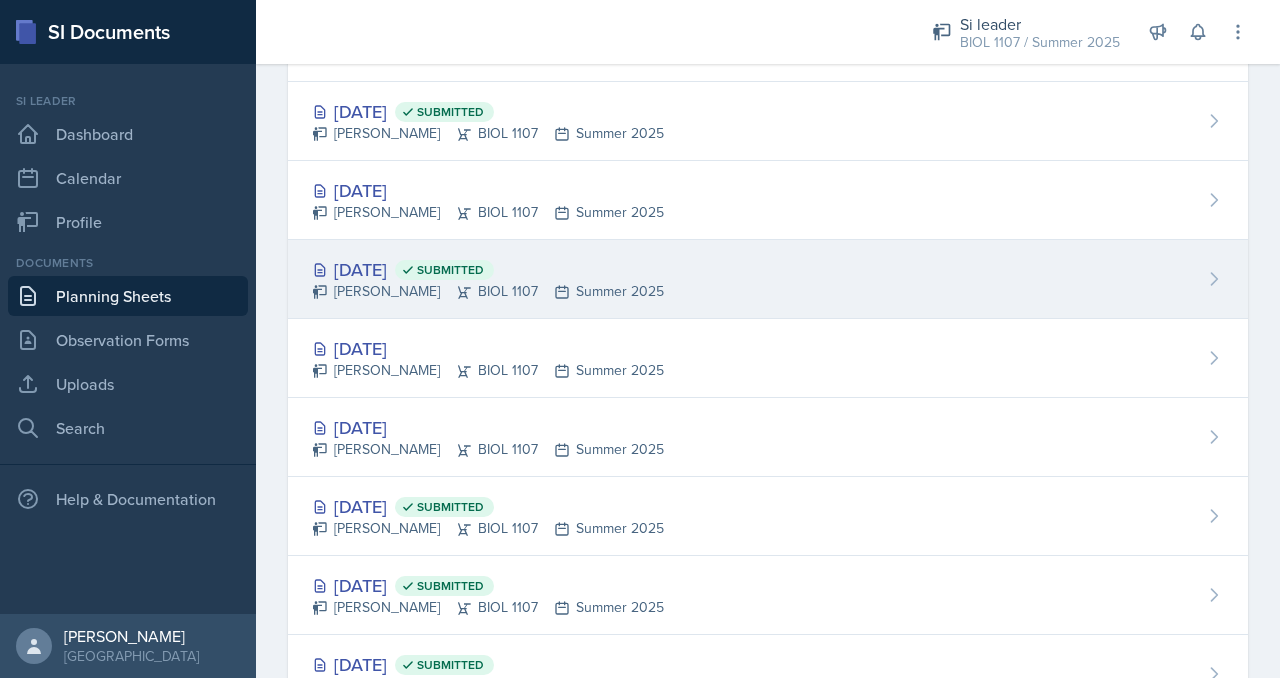 scroll, scrollTop: 125, scrollLeft: 0, axis: vertical 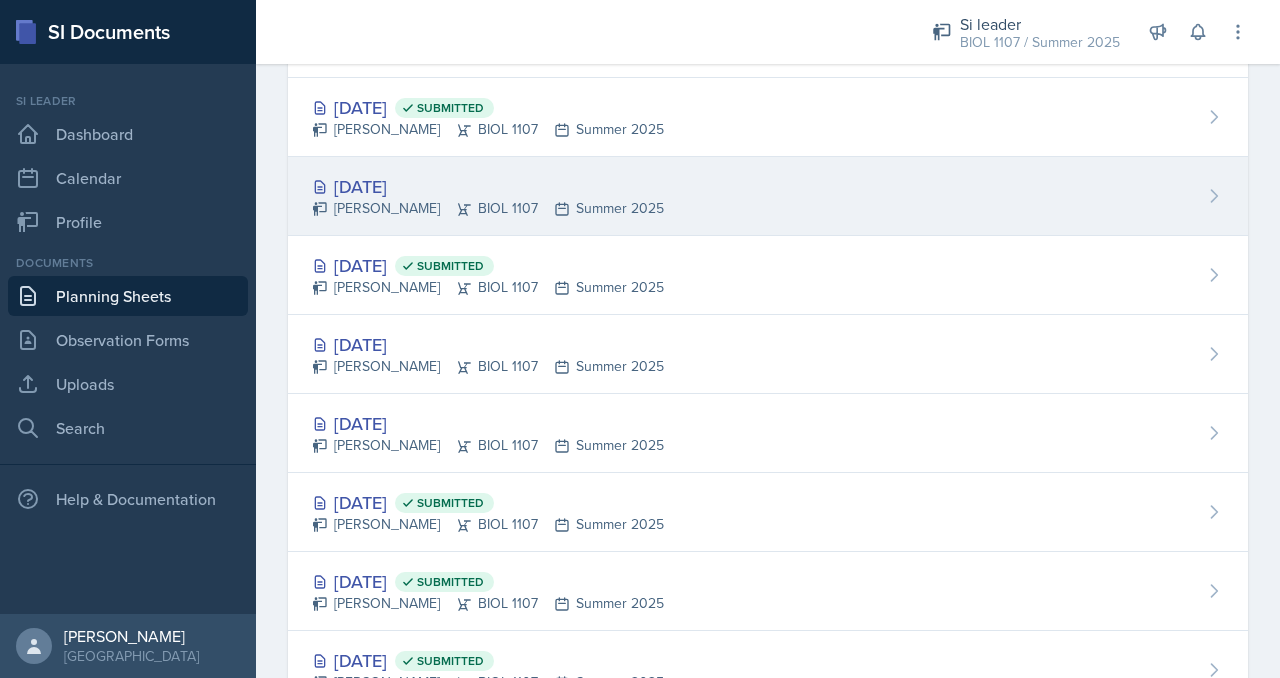 click on "[DATE]" at bounding box center (488, 186) 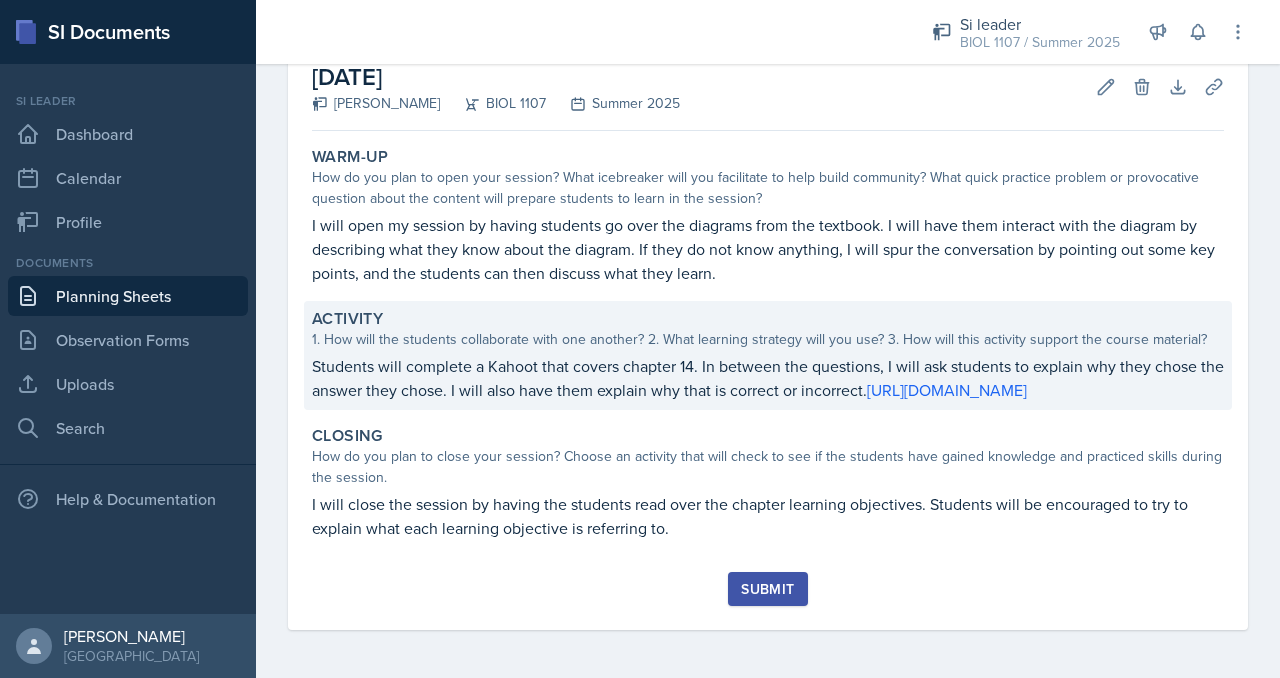 scroll, scrollTop: 0, scrollLeft: 0, axis: both 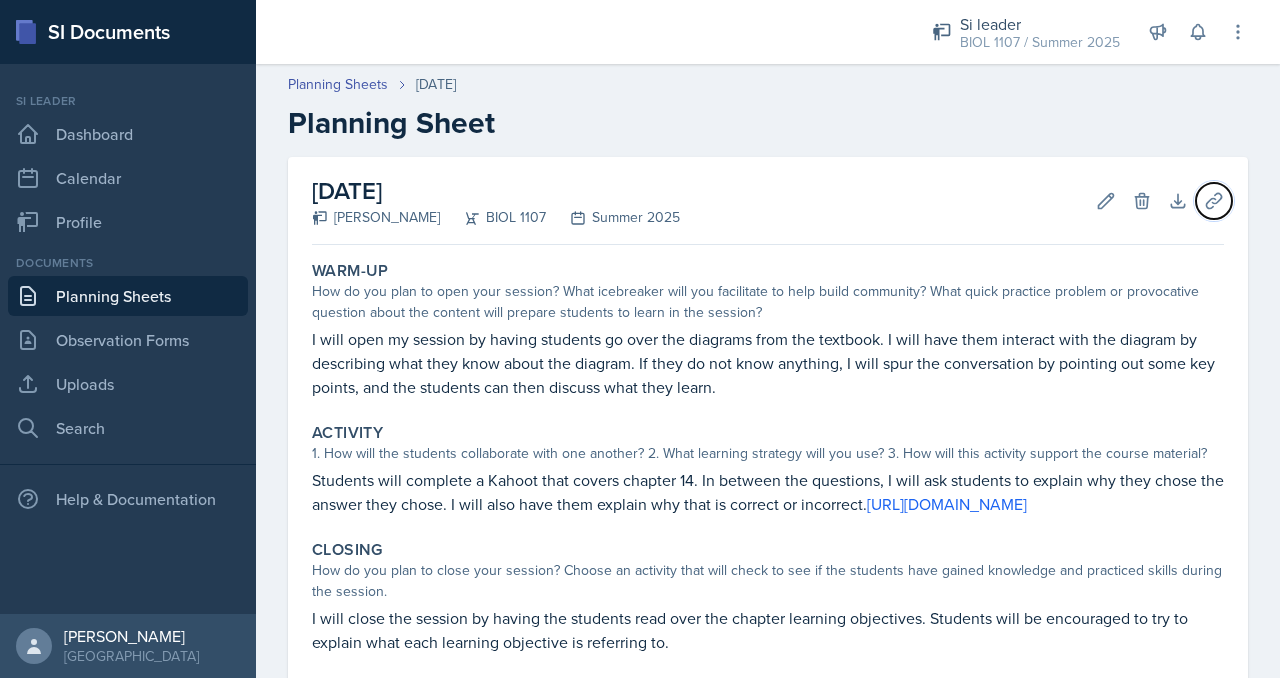 drag, startPoint x: 1200, startPoint y: 202, endPoint x: 780, endPoint y: 210, distance: 420.07617 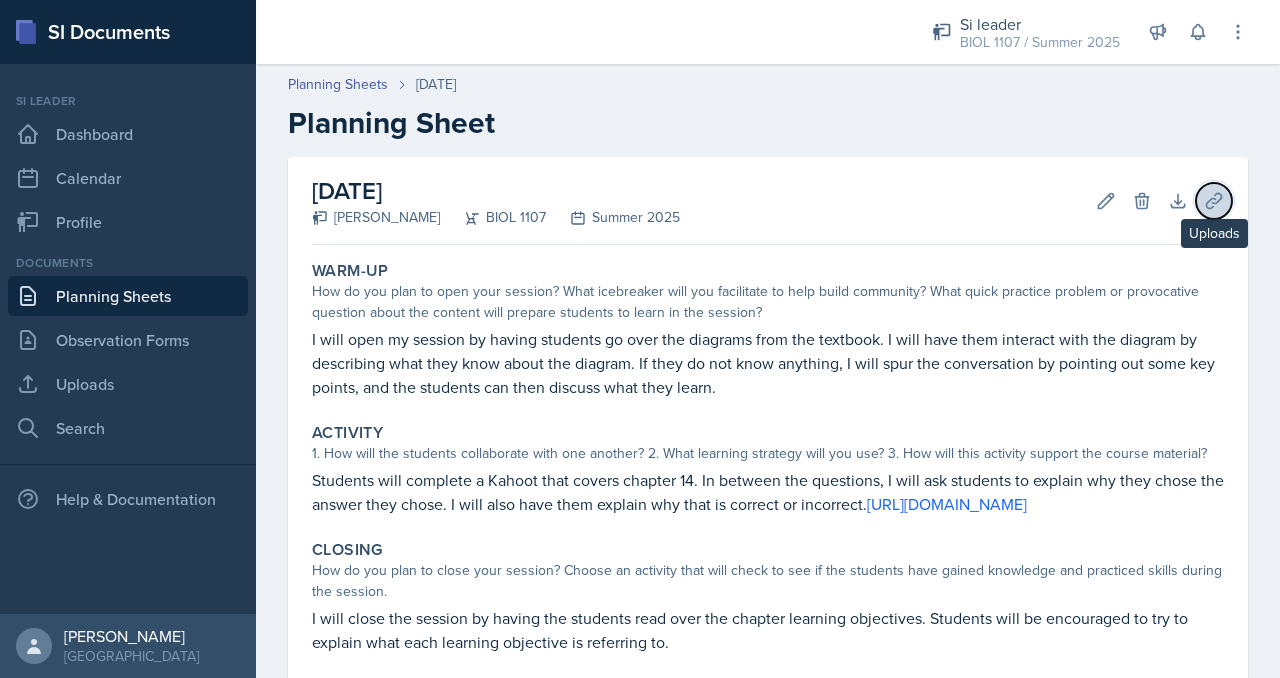 click 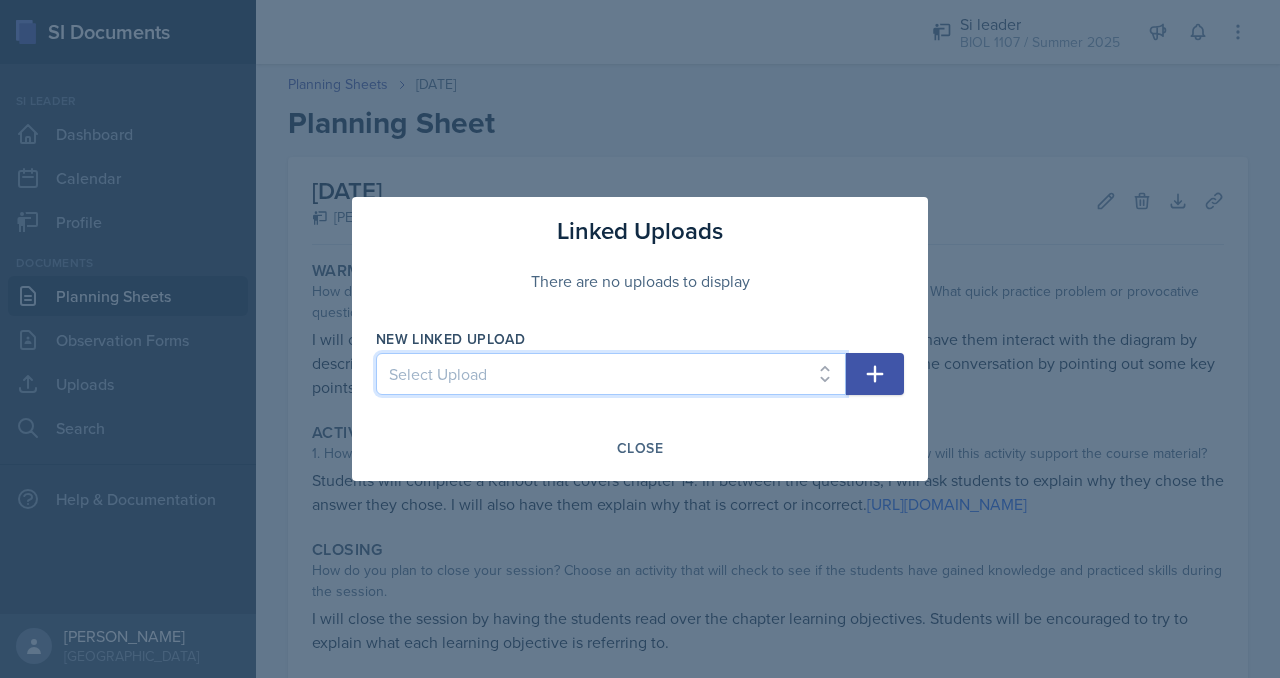 click on "Select Upload   6/10 6/11 6/24 6/17 6/18 6/25 7/1 7/9 7/15" at bounding box center (611, 374) 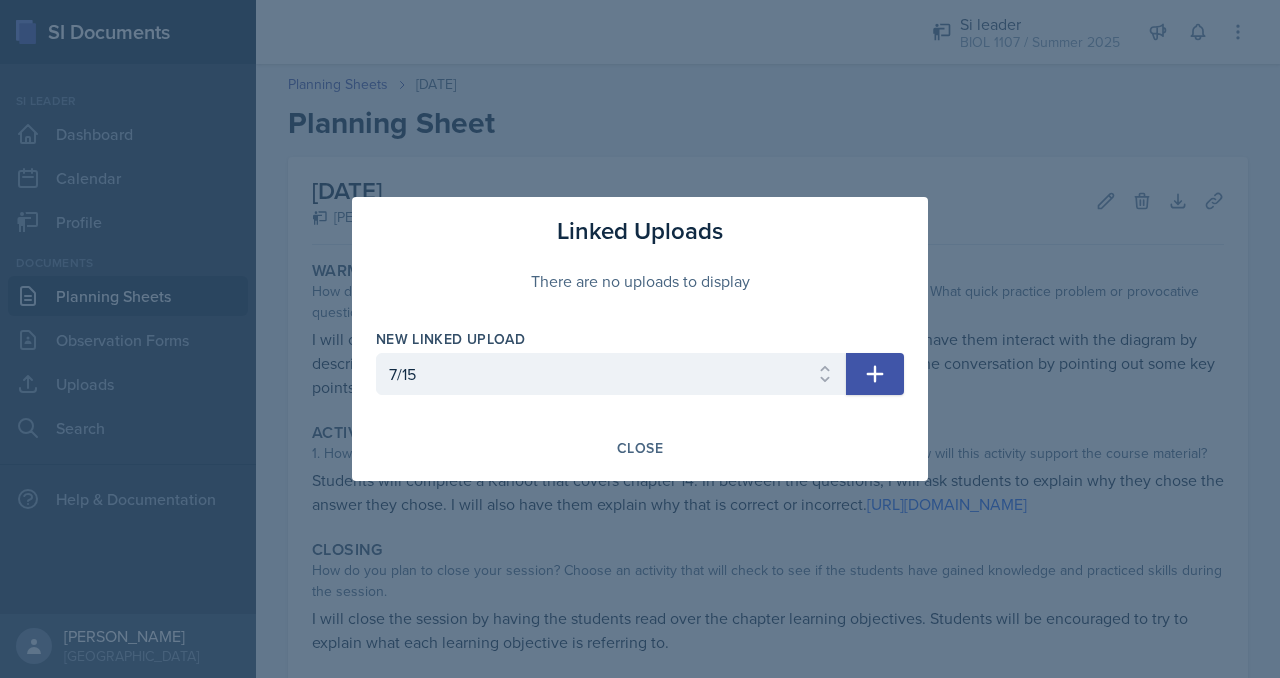 click 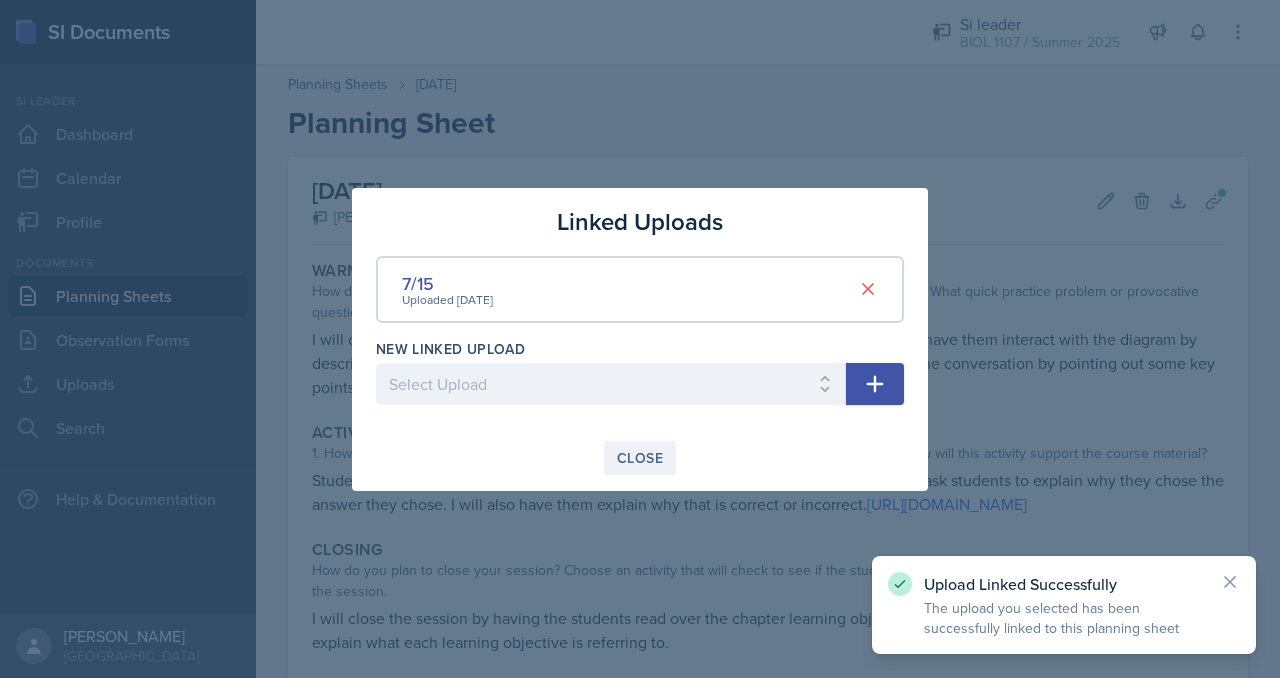 click on "Close" at bounding box center (640, 458) 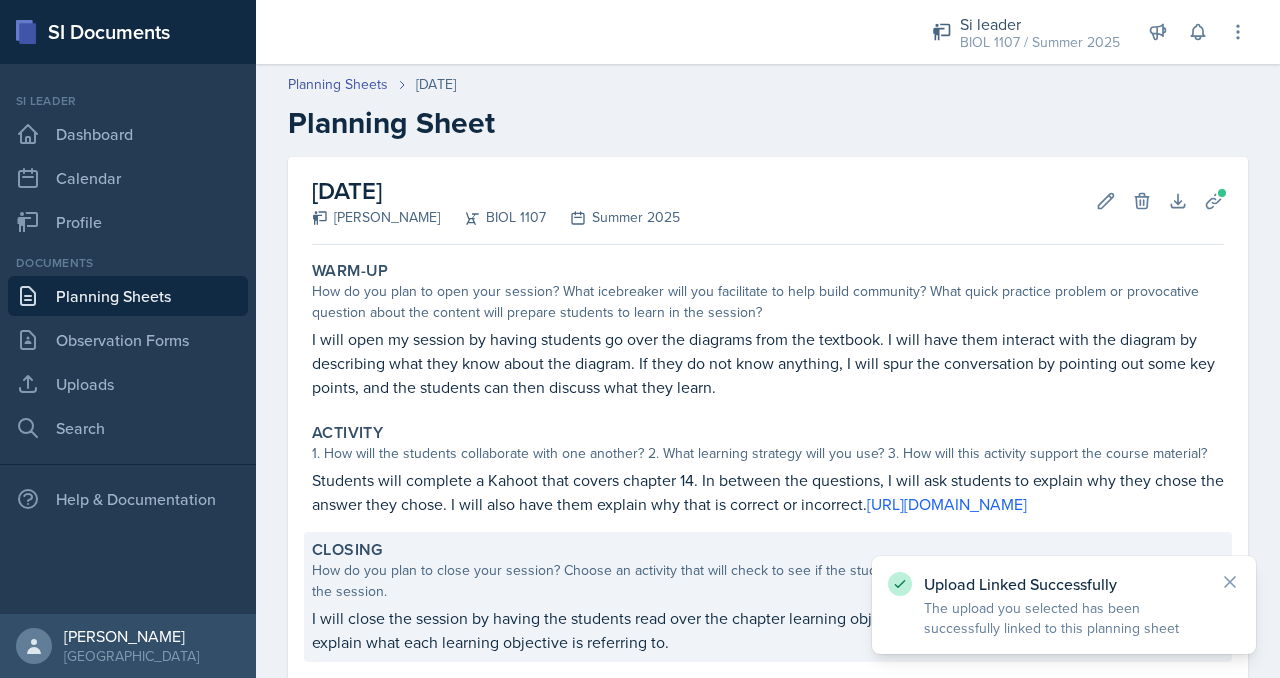 scroll, scrollTop: 137, scrollLeft: 0, axis: vertical 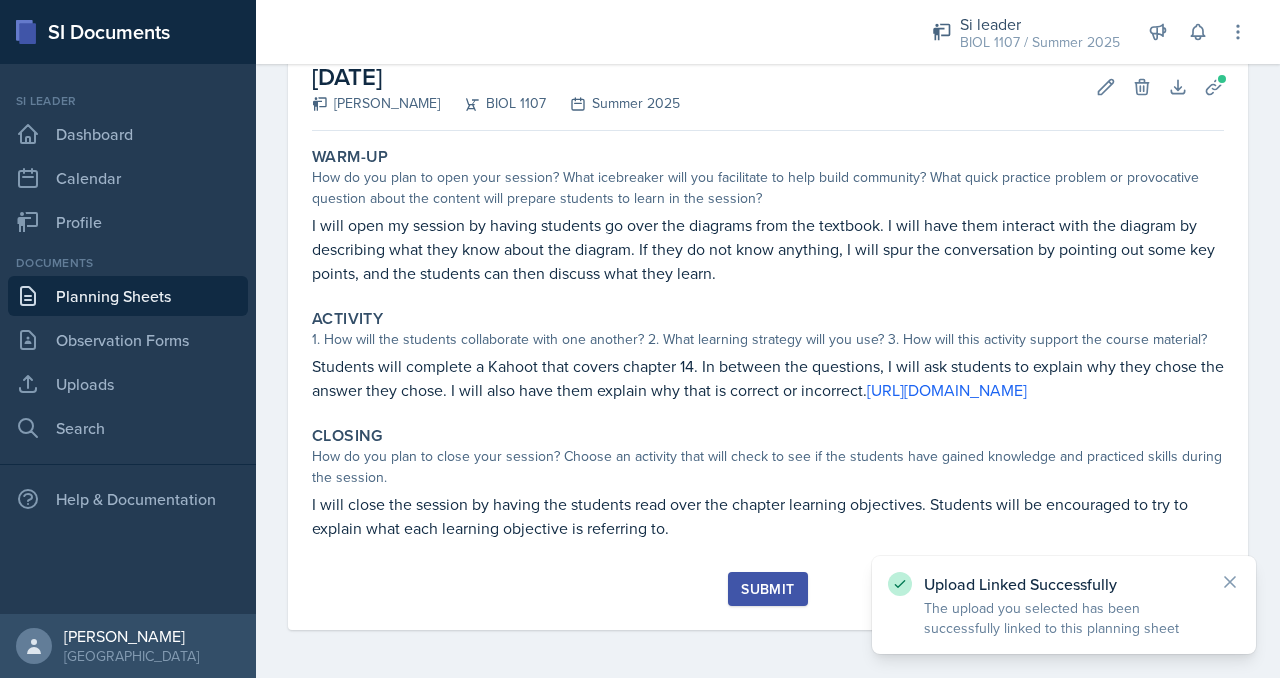 click on "Submit" at bounding box center (767, 589) 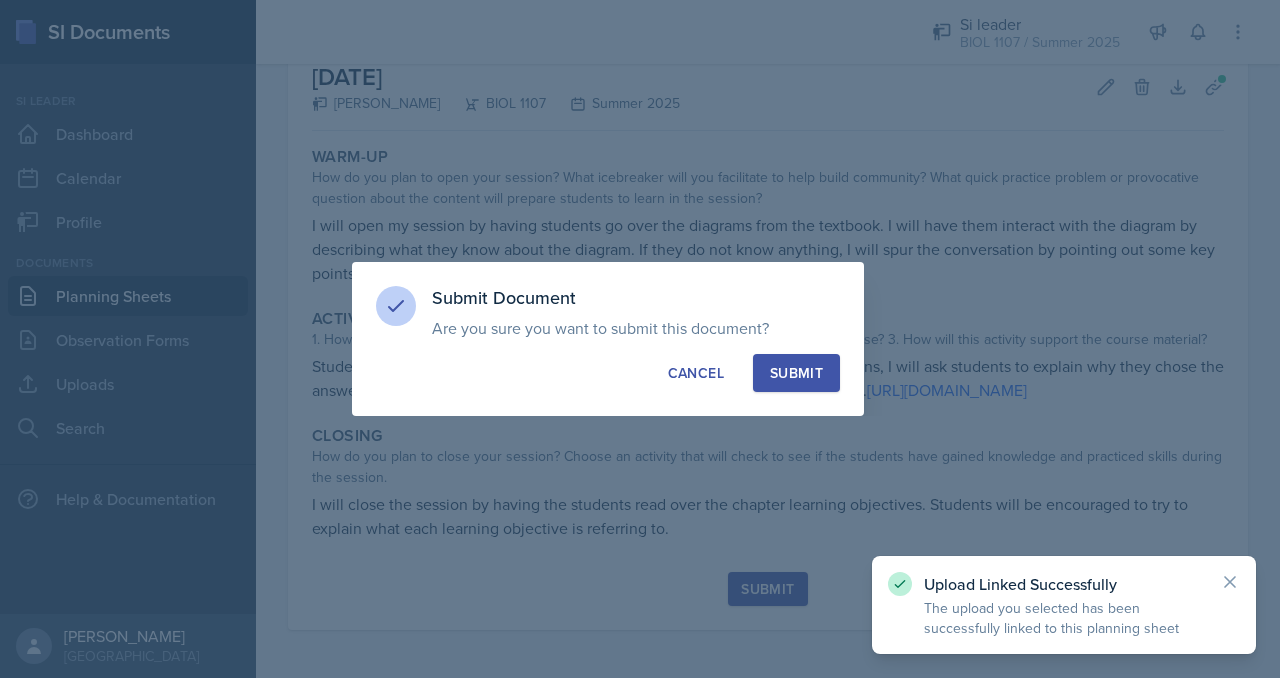 click on "Submit" at bounding box center [796, 373] 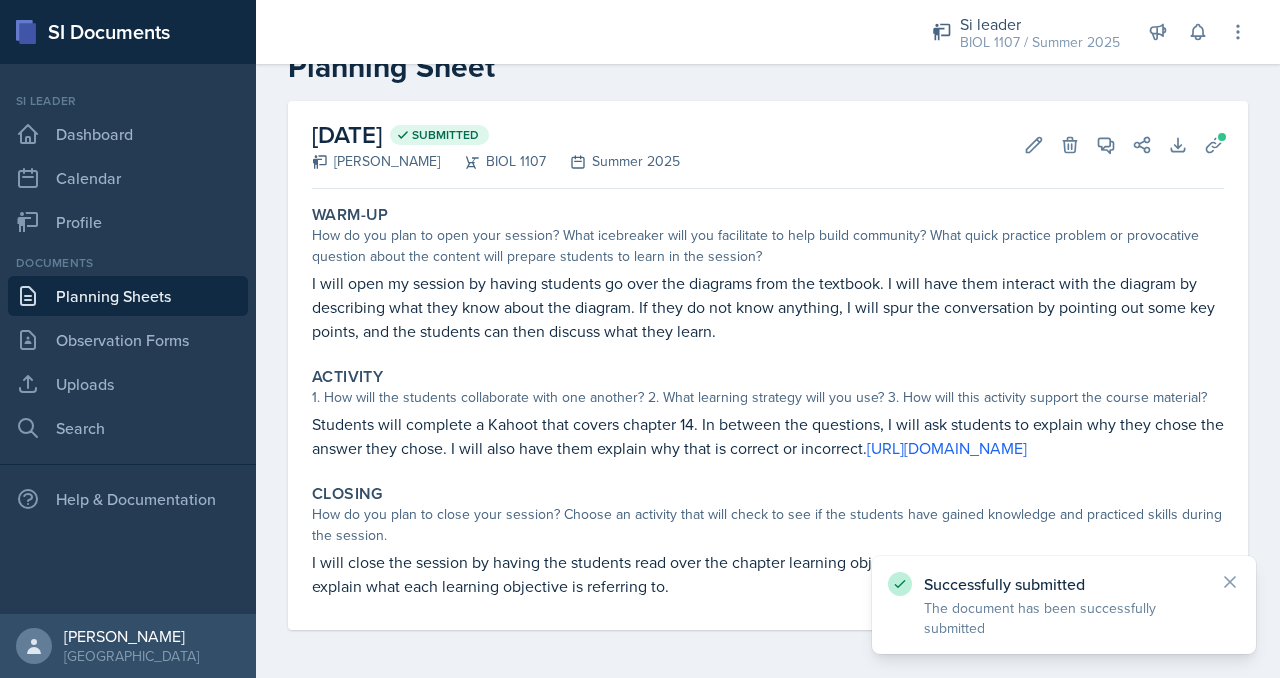 scroll, scrollTop: 0, scrollLeft: 0, axis: both 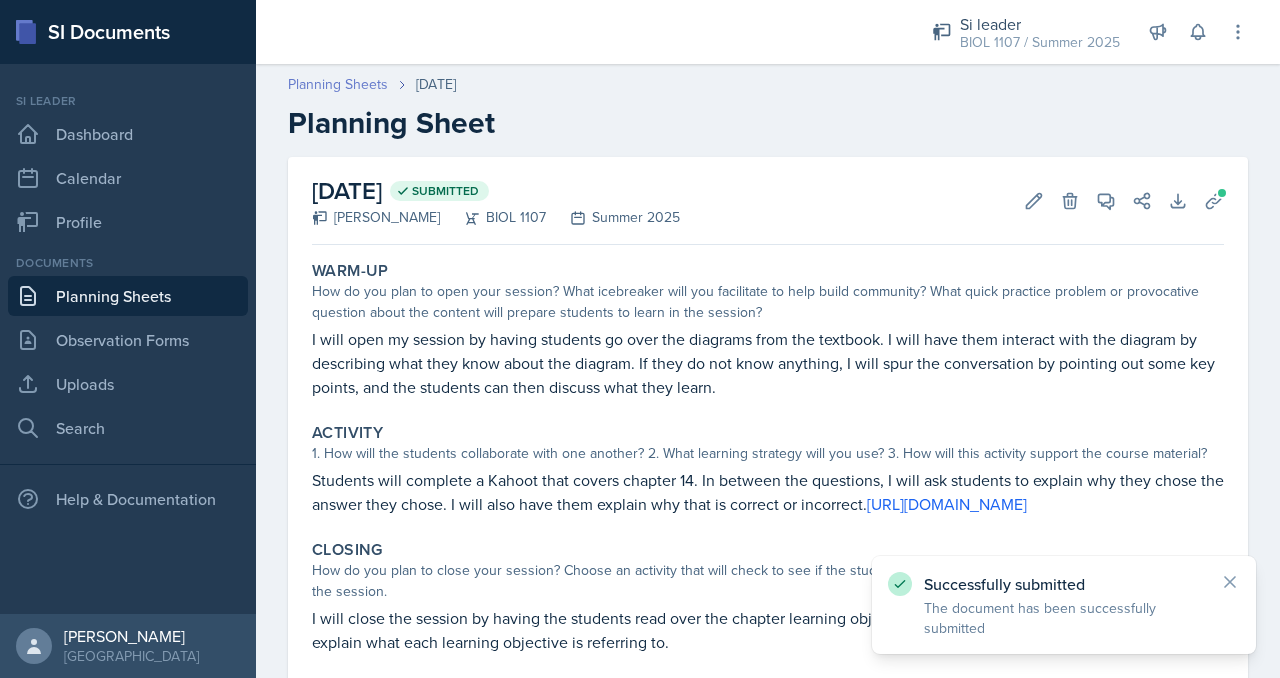 click on "Planning Sheets" at bounding box center [338, 84] 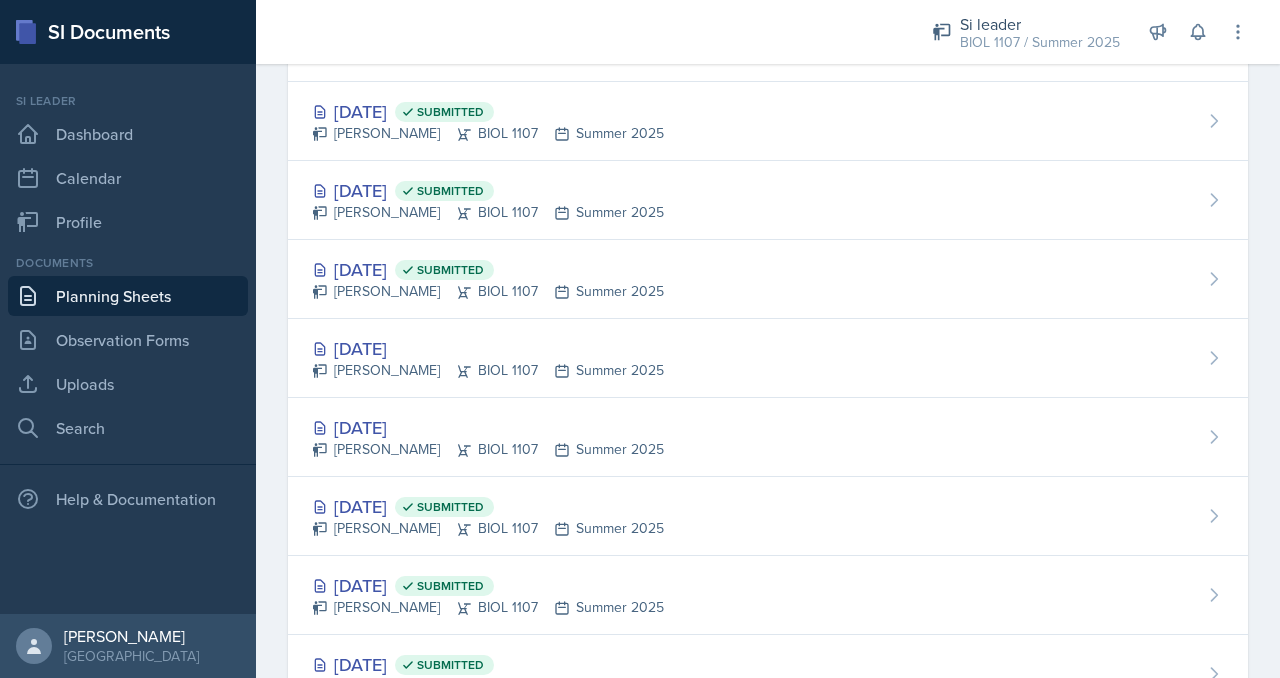 scroll, scrollTop: 0, scrollLeft: 0, axis: both 